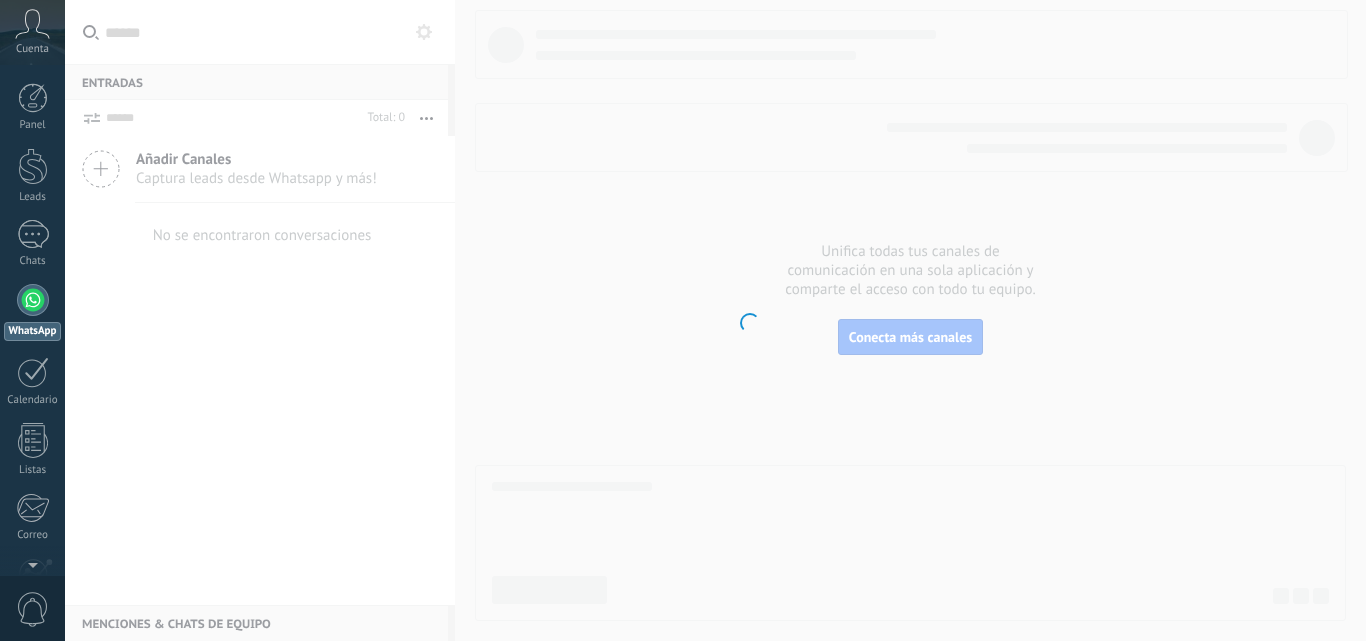 scroll, scrollTop: 0, scrollLeft: 0, axis: both 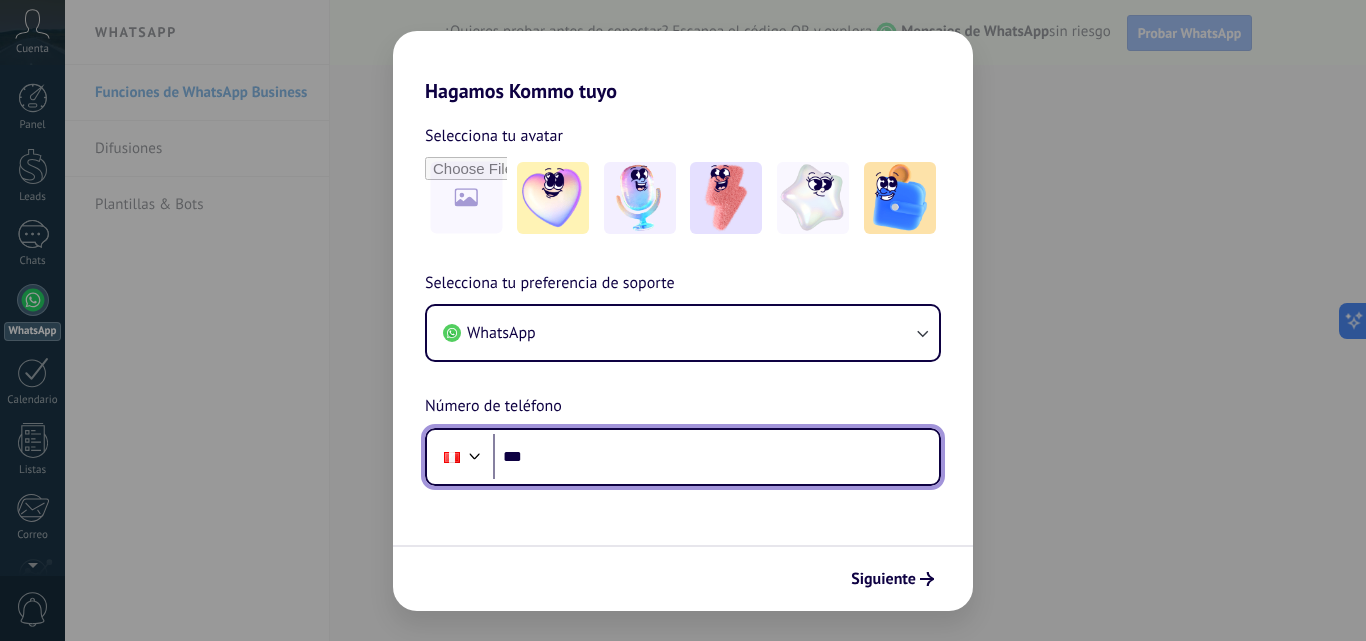 click on "***" at bounding box center [716, 457] 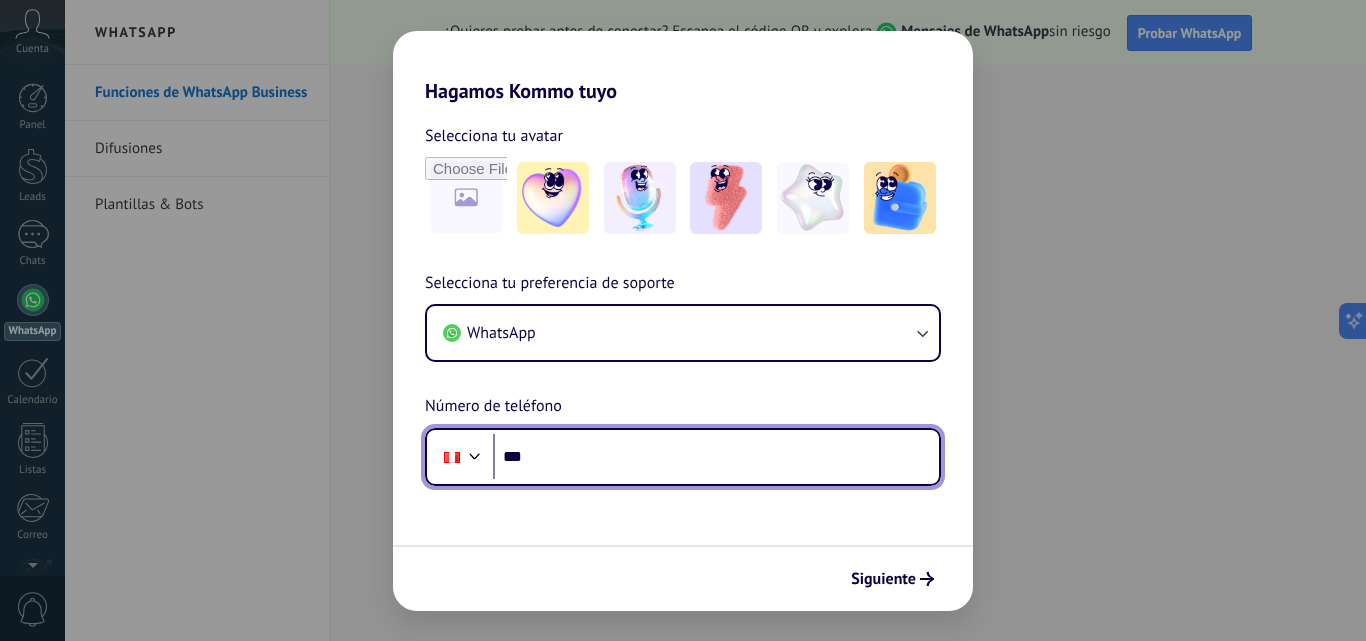 click on "***" at bounding box center (716, 457) 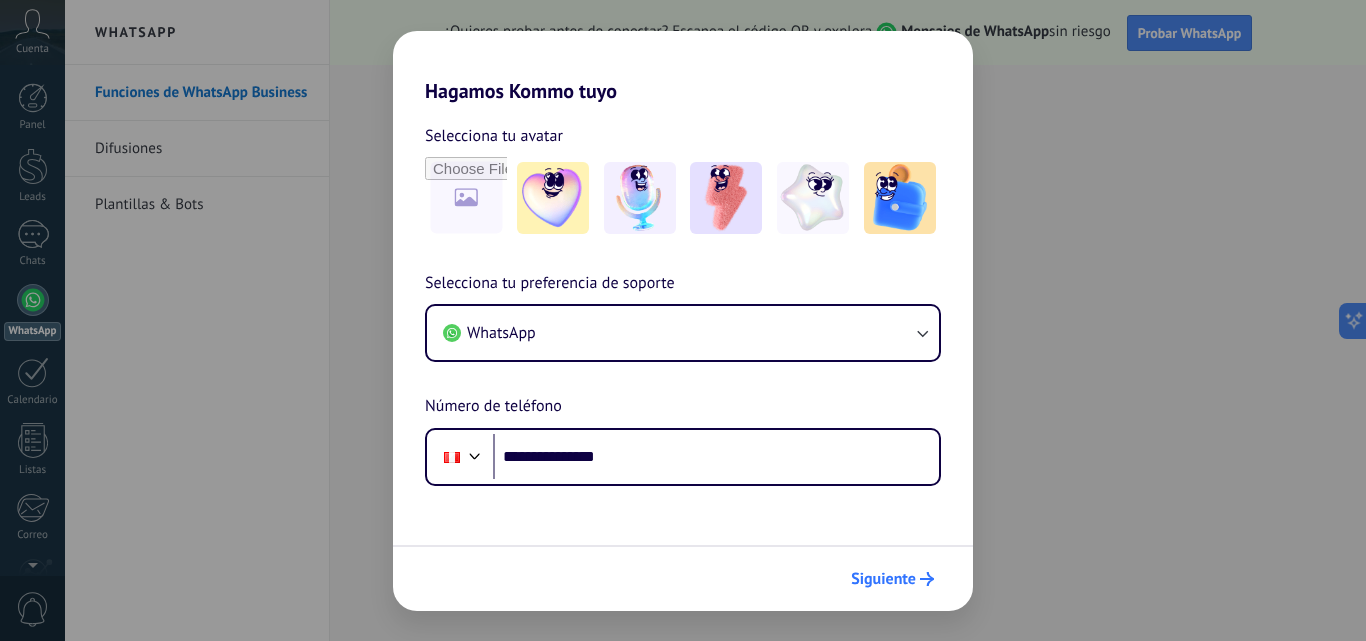 click on "Siguiente" at bounding box center (883, 579) 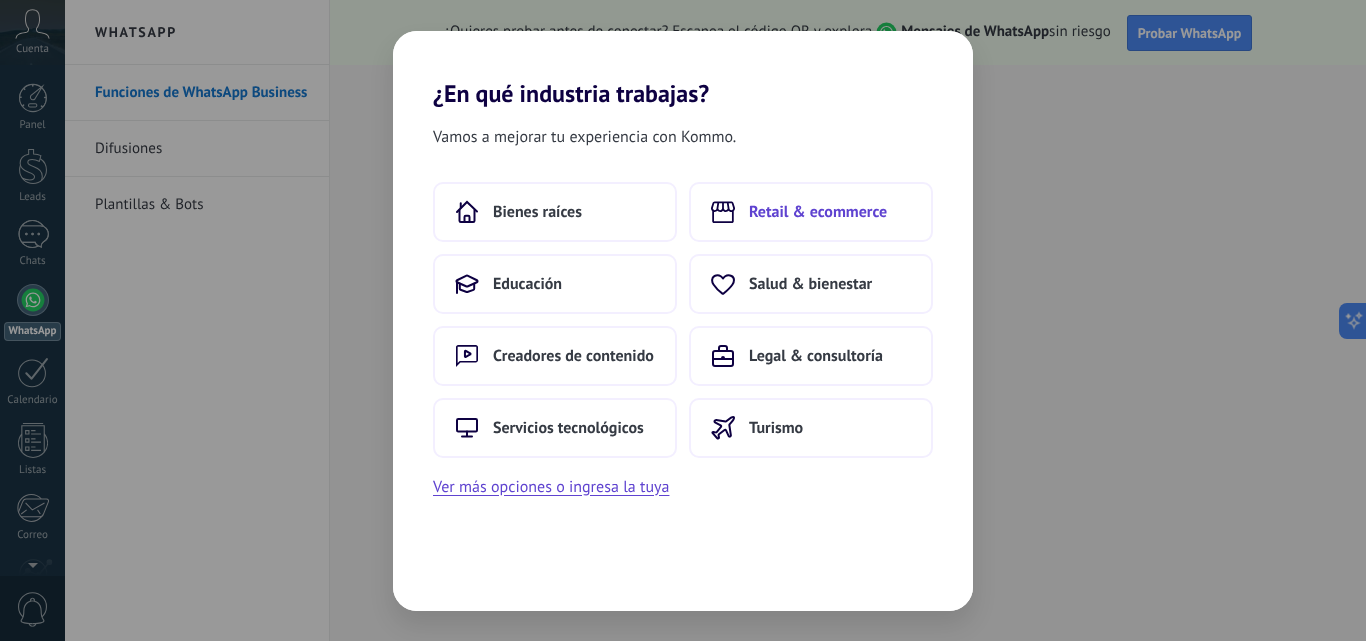 click on "Retail & ecommerce" at bounding box center [811, 212] 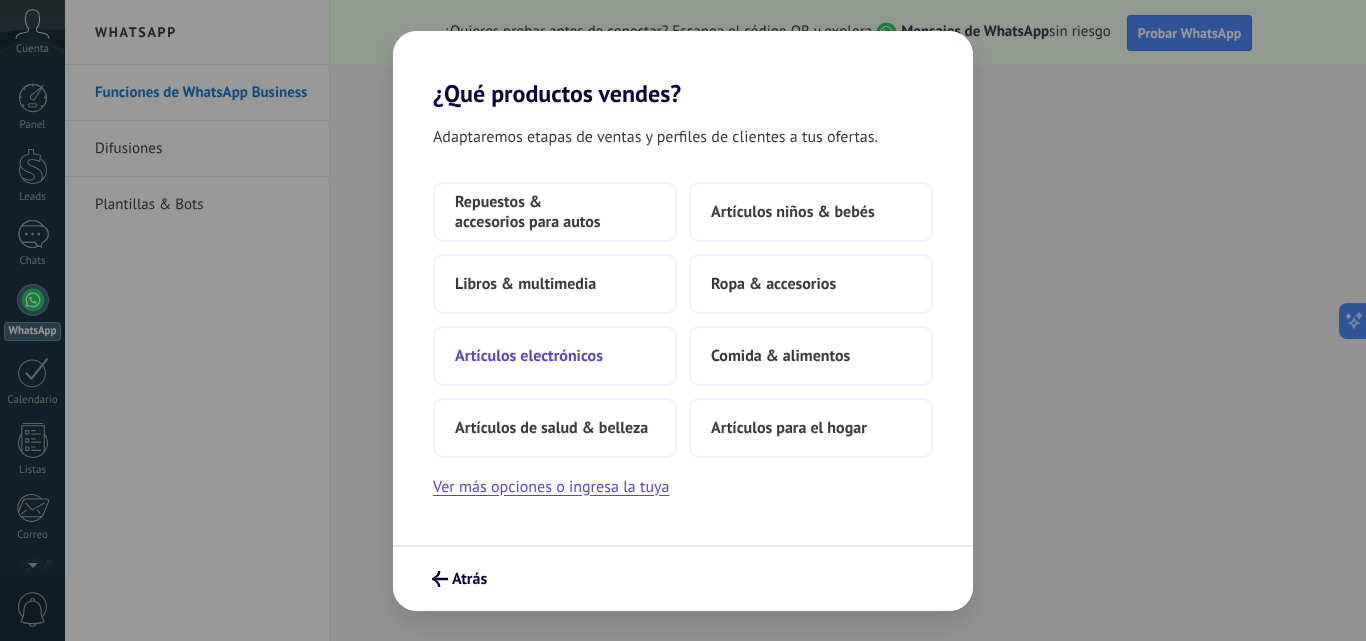 click on "Artículos electrónicos" at bounding box center [555, 356] 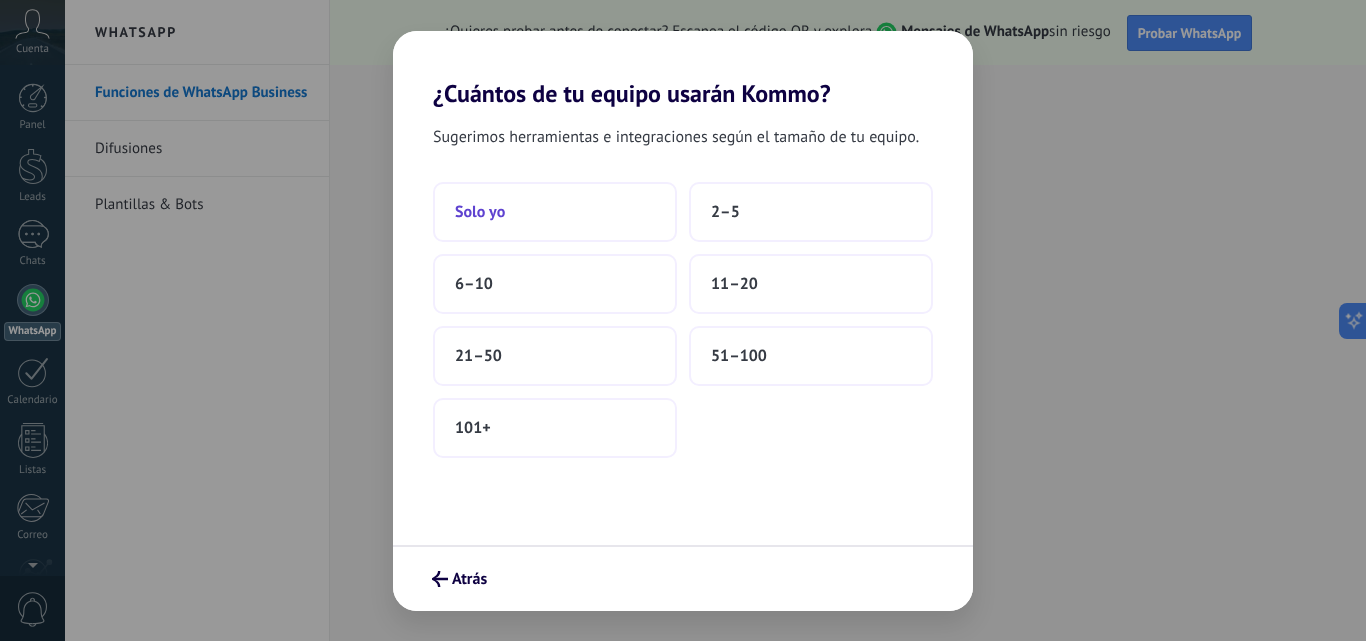 click on "Solo yo" at bounding box center (555, 212) 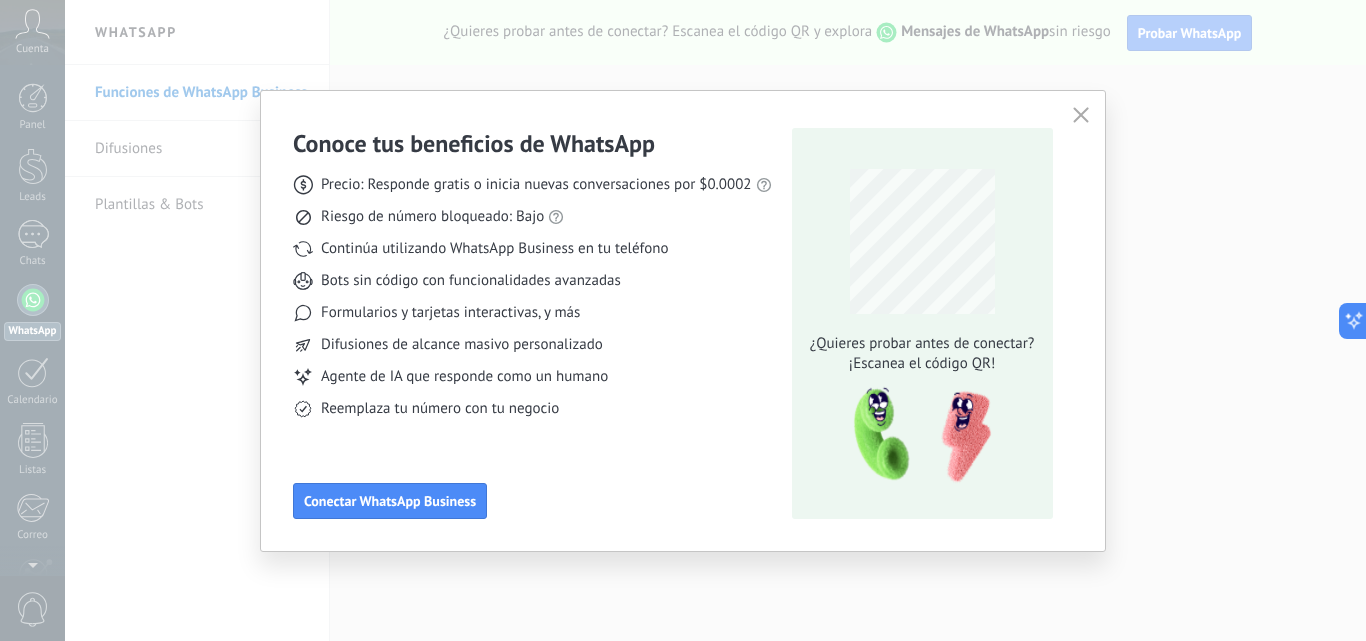 click at bounding box center [1081, 116] 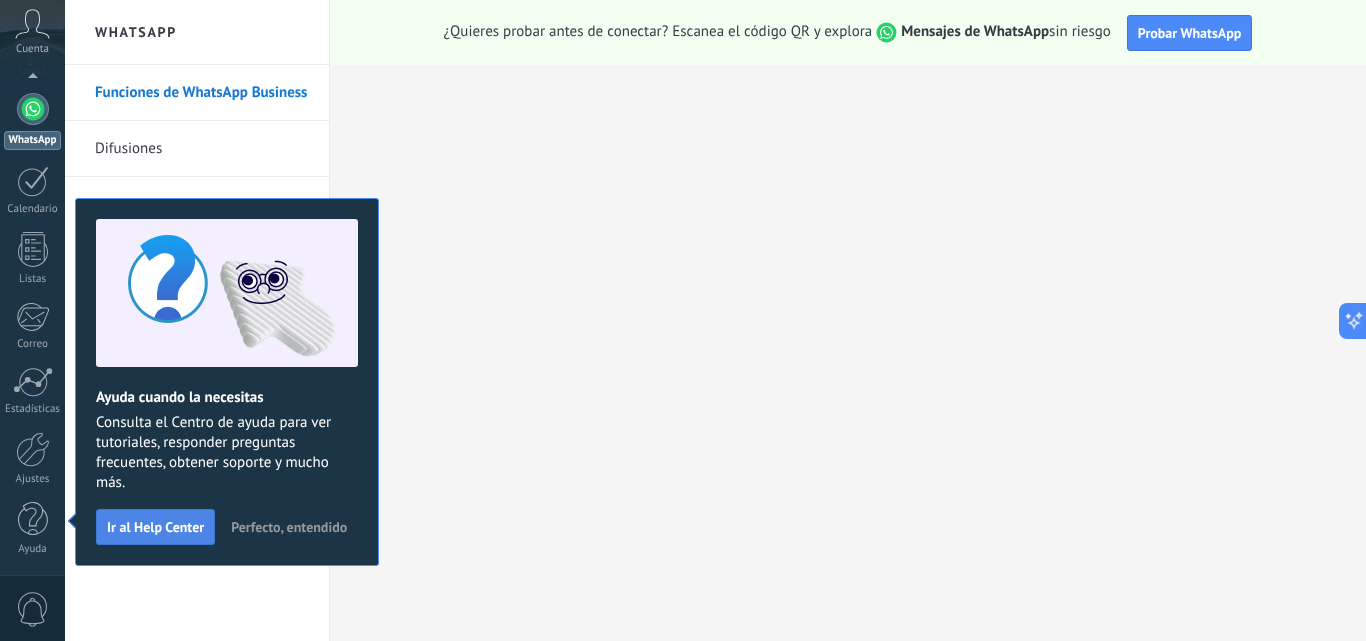scroll, scrollTop: 0, scrollLeft: 0, axis: both 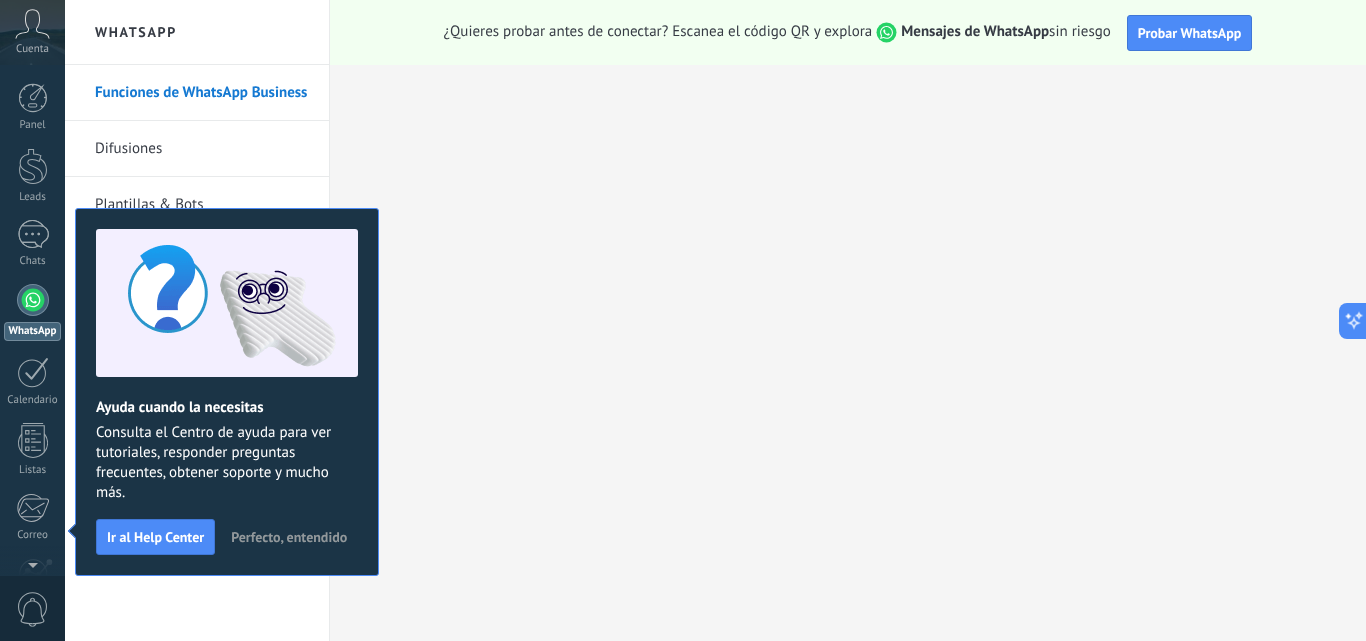 click on "Perfecto, entendido" at bounding box center (289, 537) 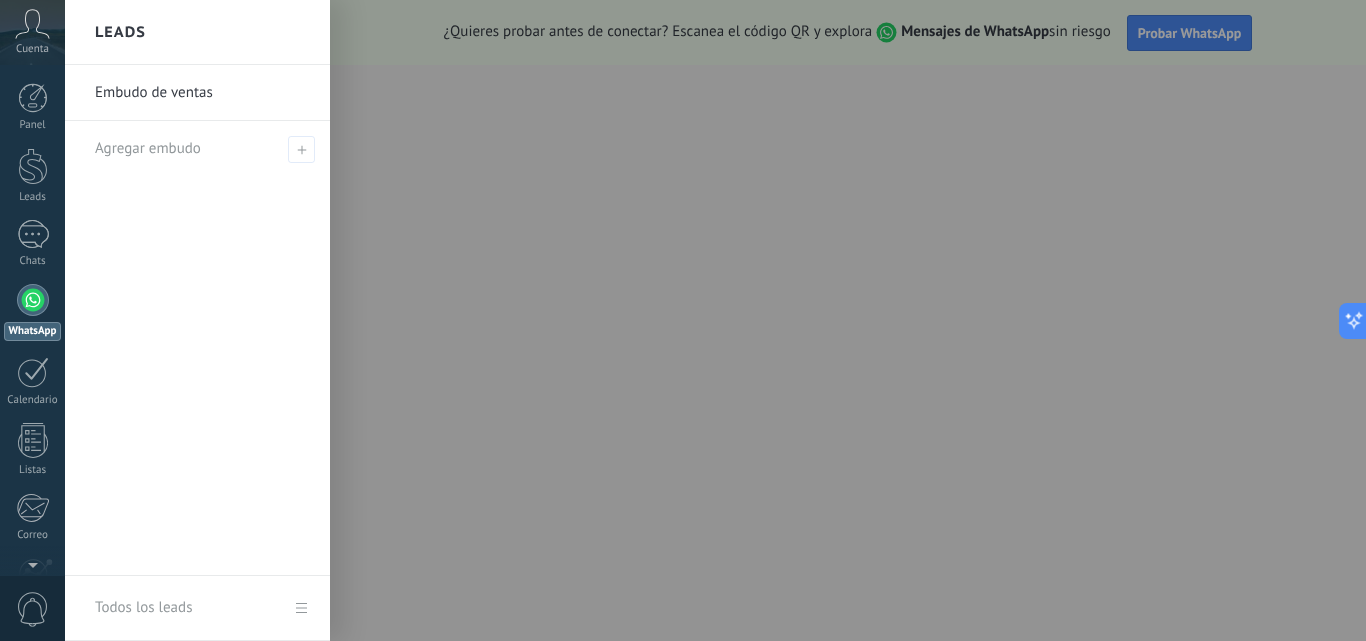 click at bounding box center [748, 320] 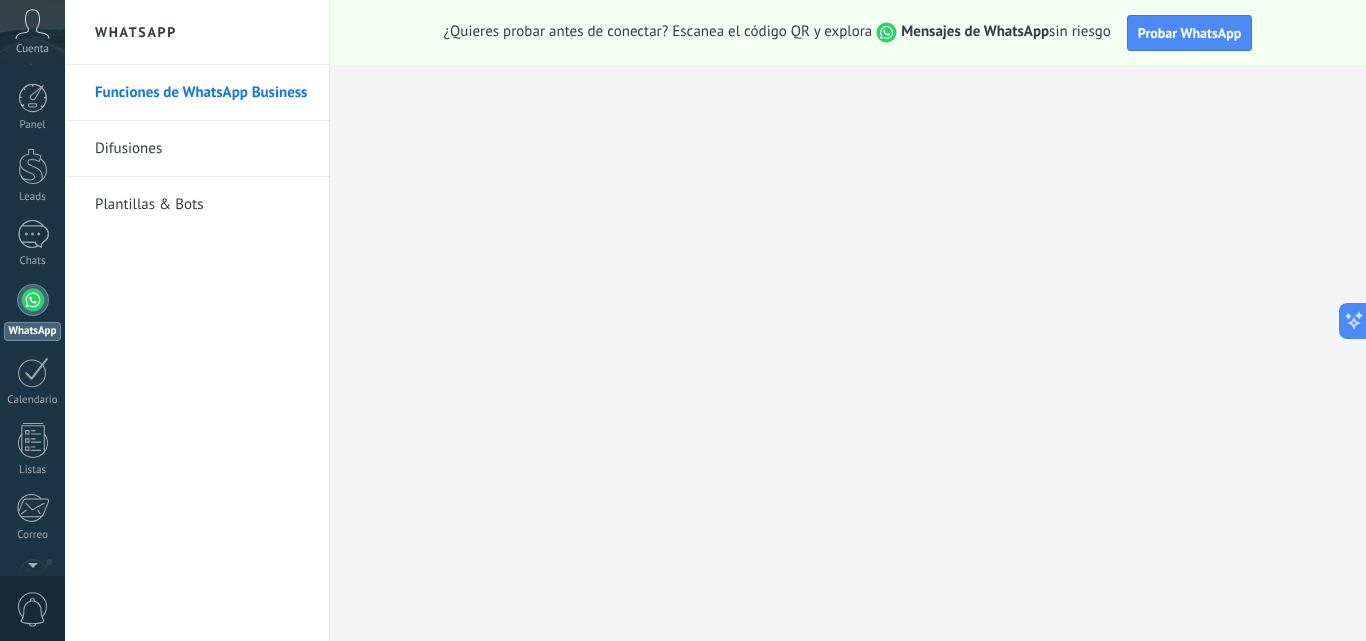click on "Difusiones" at bounding box center [202, 149] 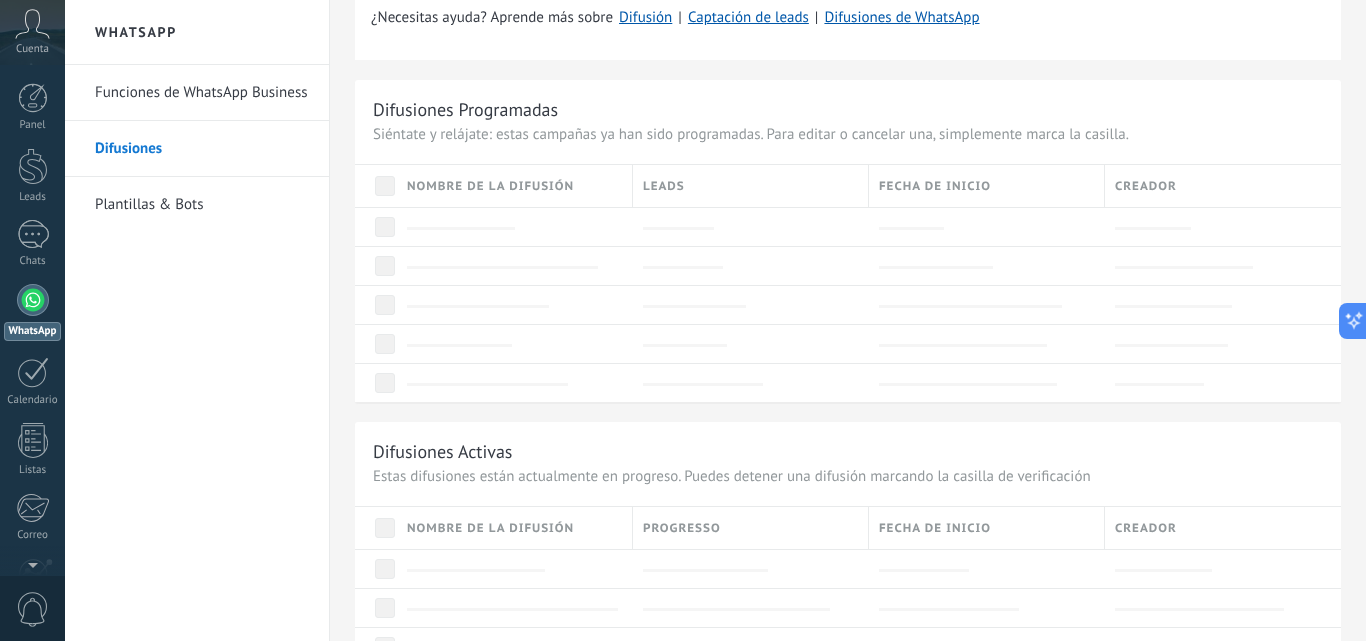 scroll, scrollTop: 0, scrollLeft: 0, axis: both 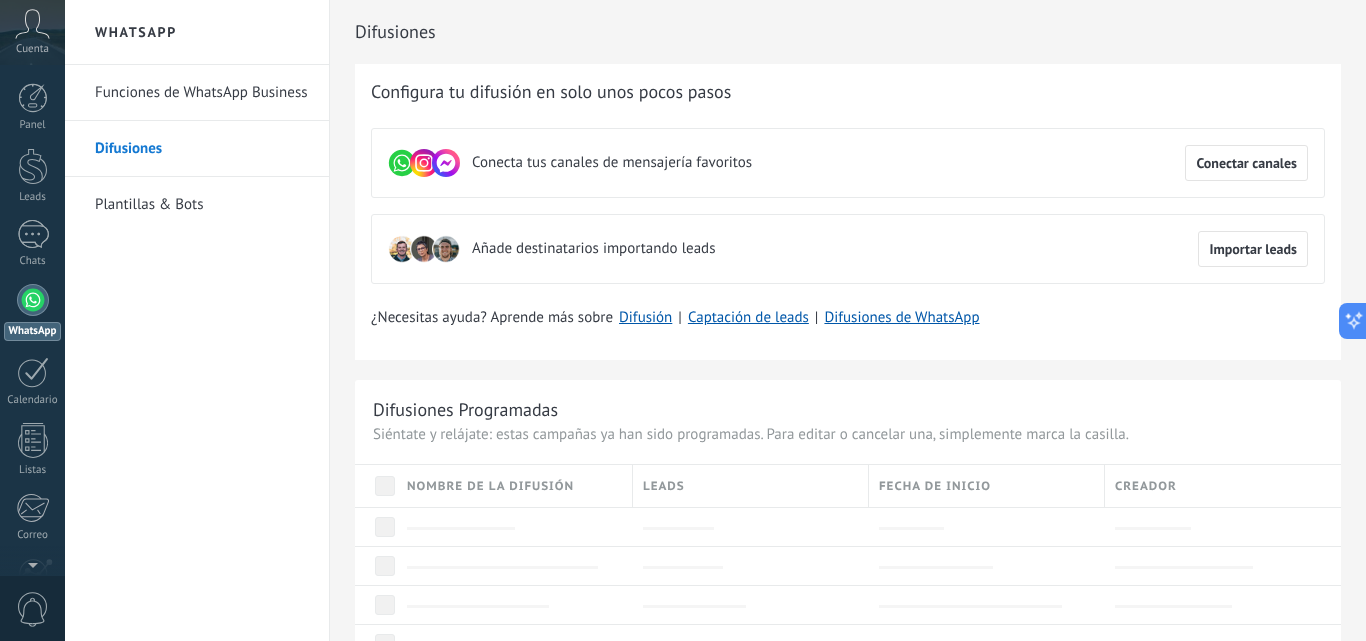 click on "Plantillas & Bots" at bounding box center [202, 205] 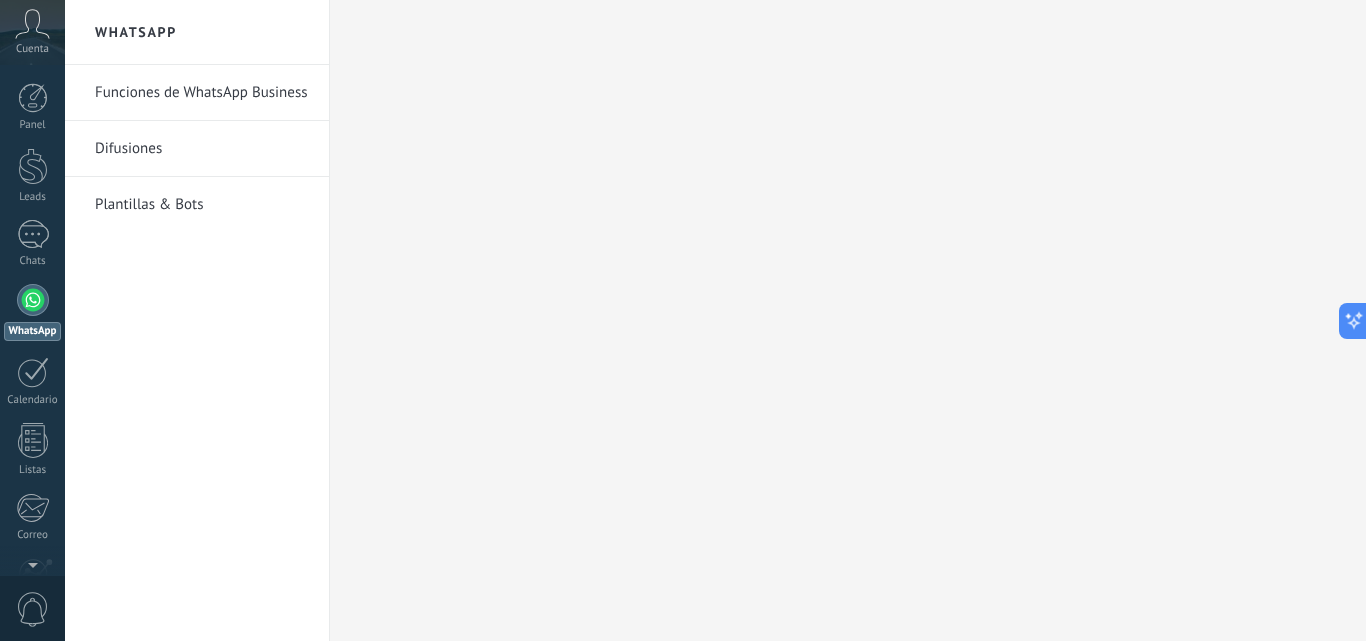click on "Difusiones" at bounding box center [202, 149] 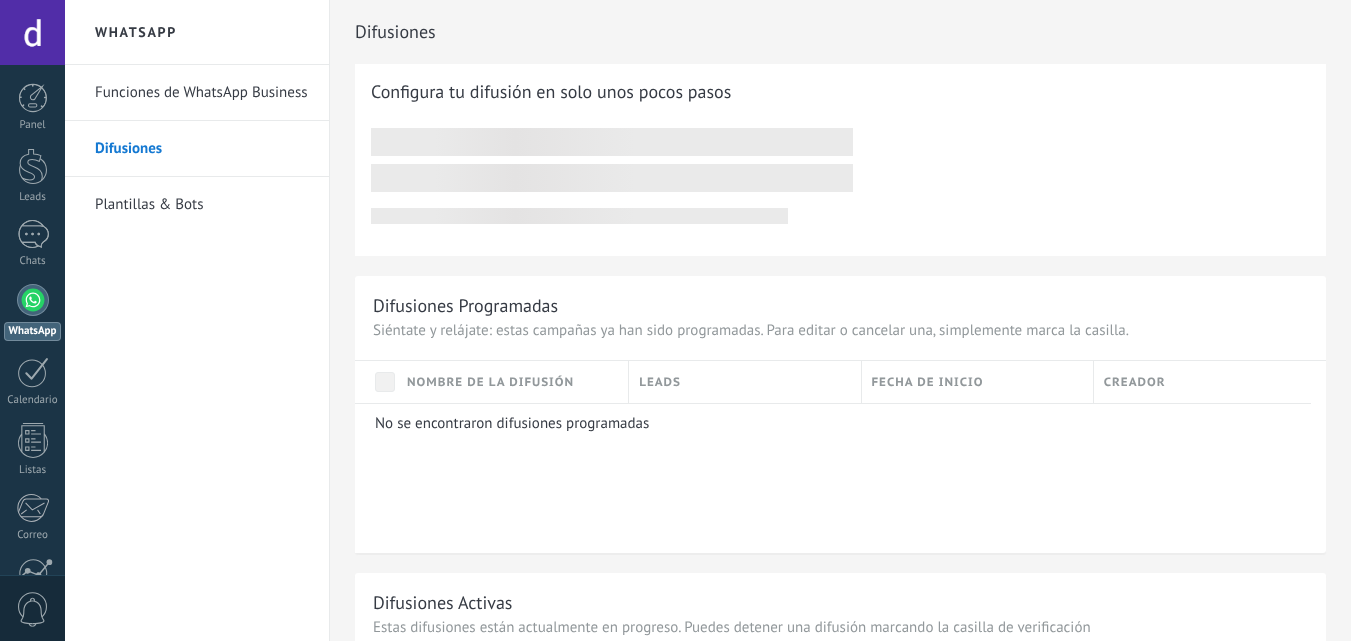 scroll, scrollTop: 0, scrollLeft: 0, axis: both 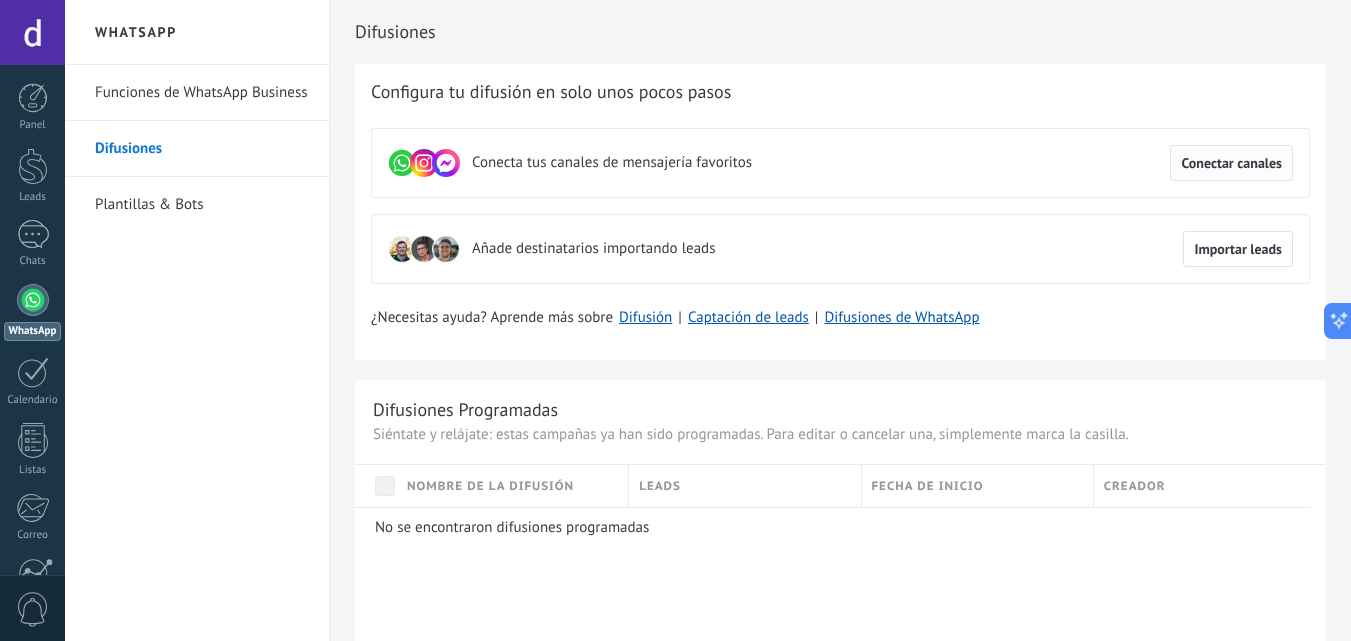 click on "Conectar canales" at bounding box center (1231, 163) 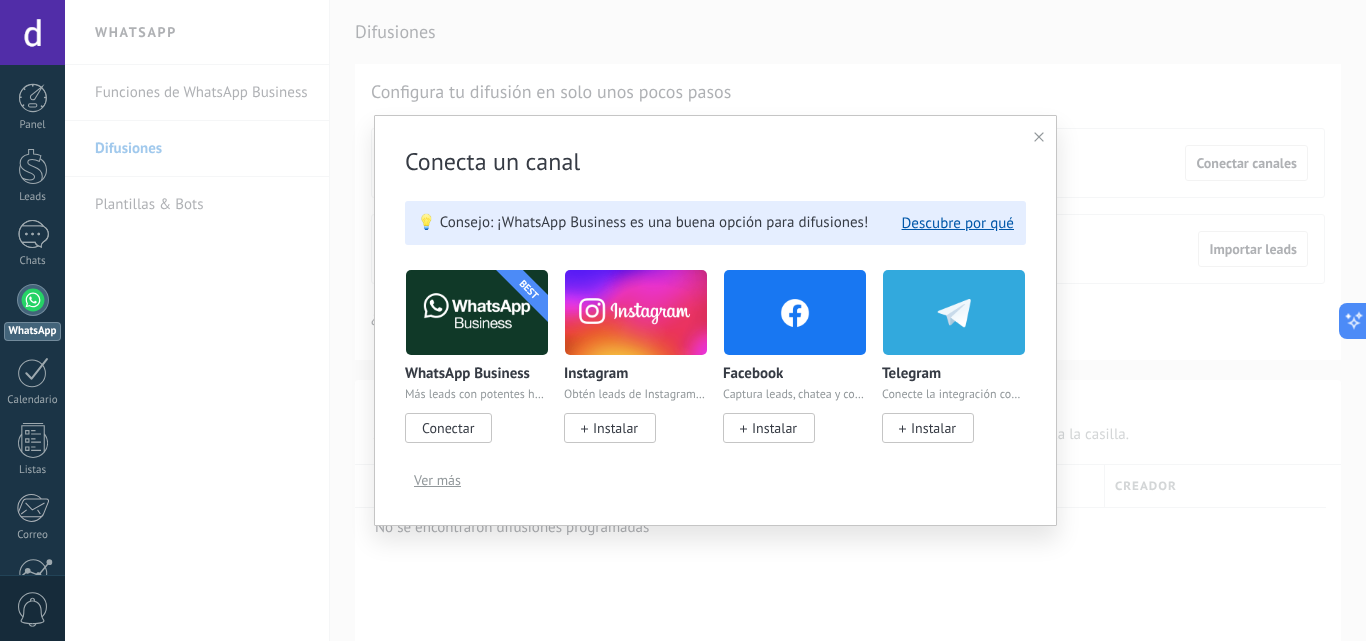 click on "Conectar" at bounding box center [448, 428] 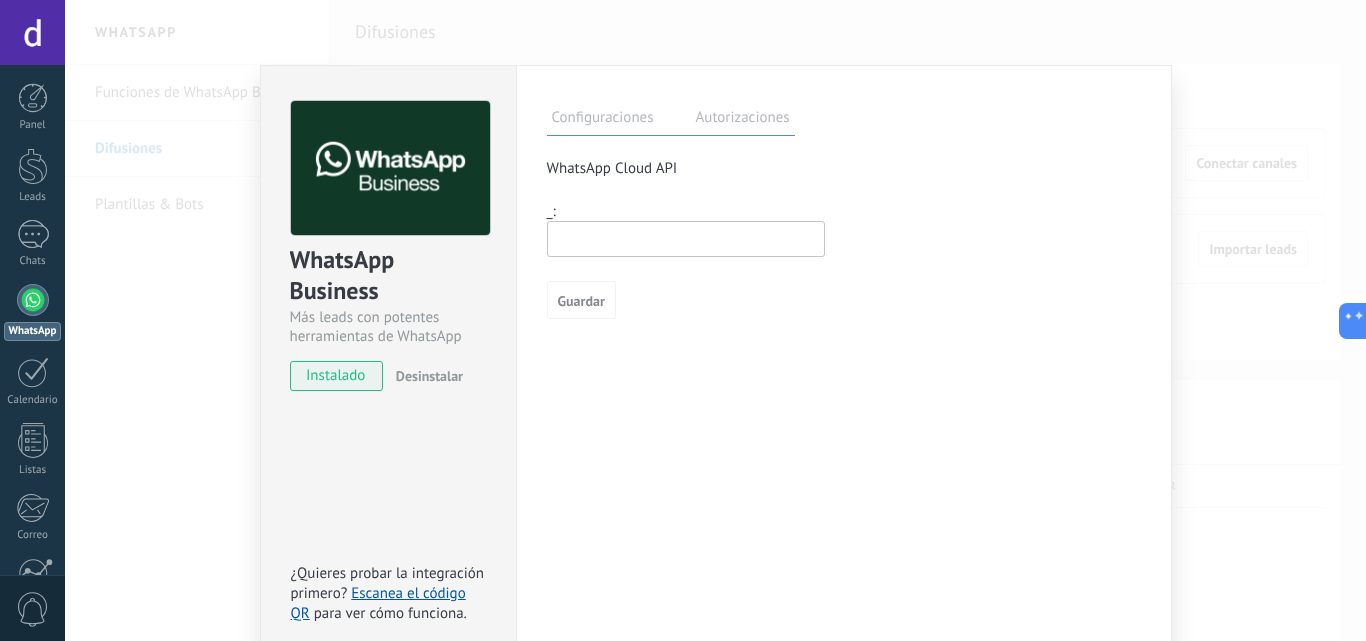 click at bounding box center [686, 239] 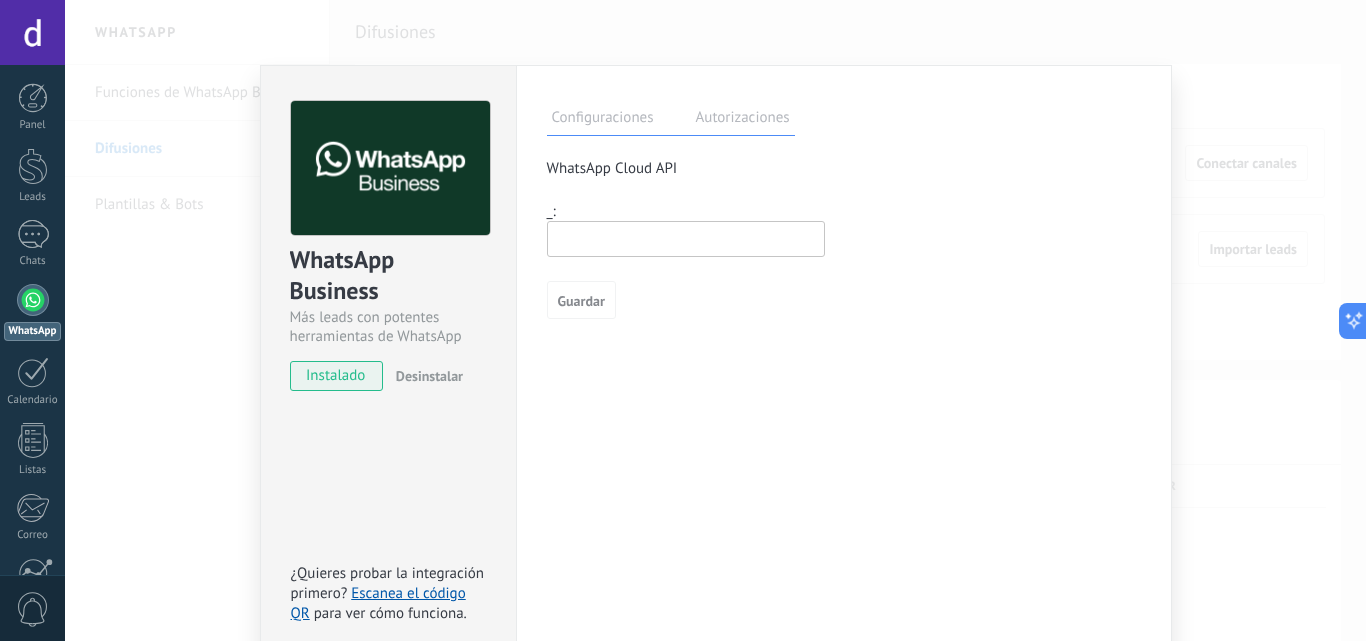 click on "Autorizaciones" at bounding box center [743, 120] 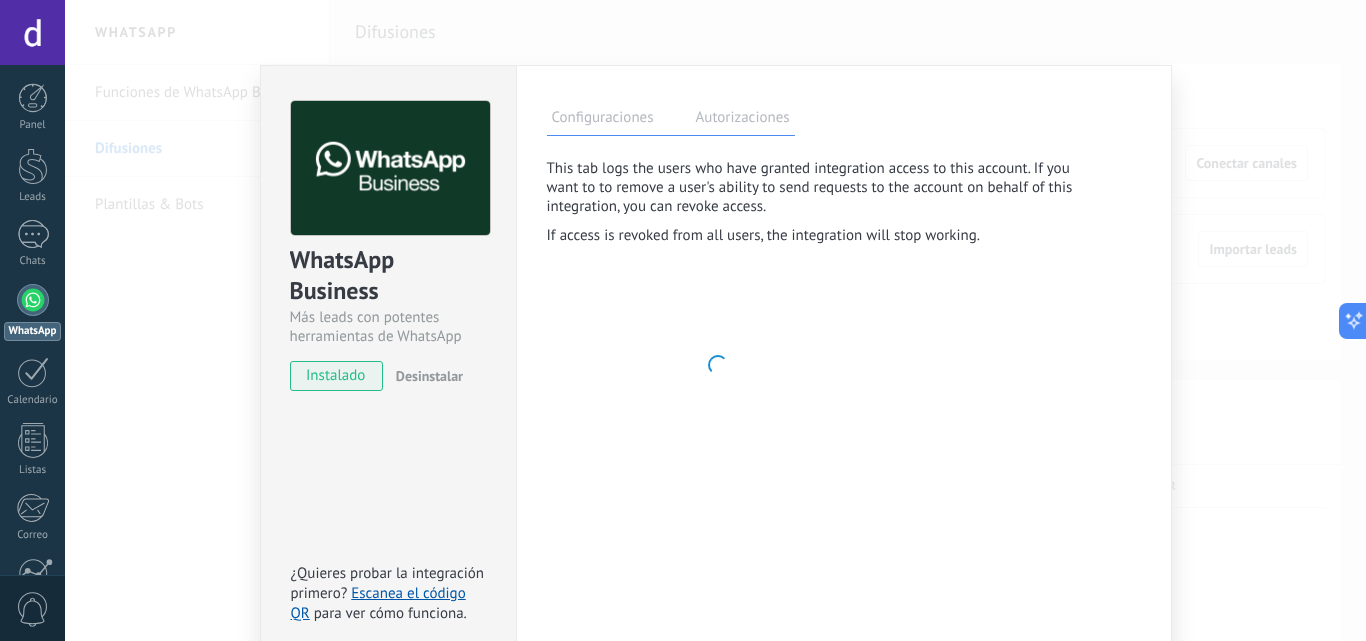 click on "Configuraciones" at bounding box center [603, 120] 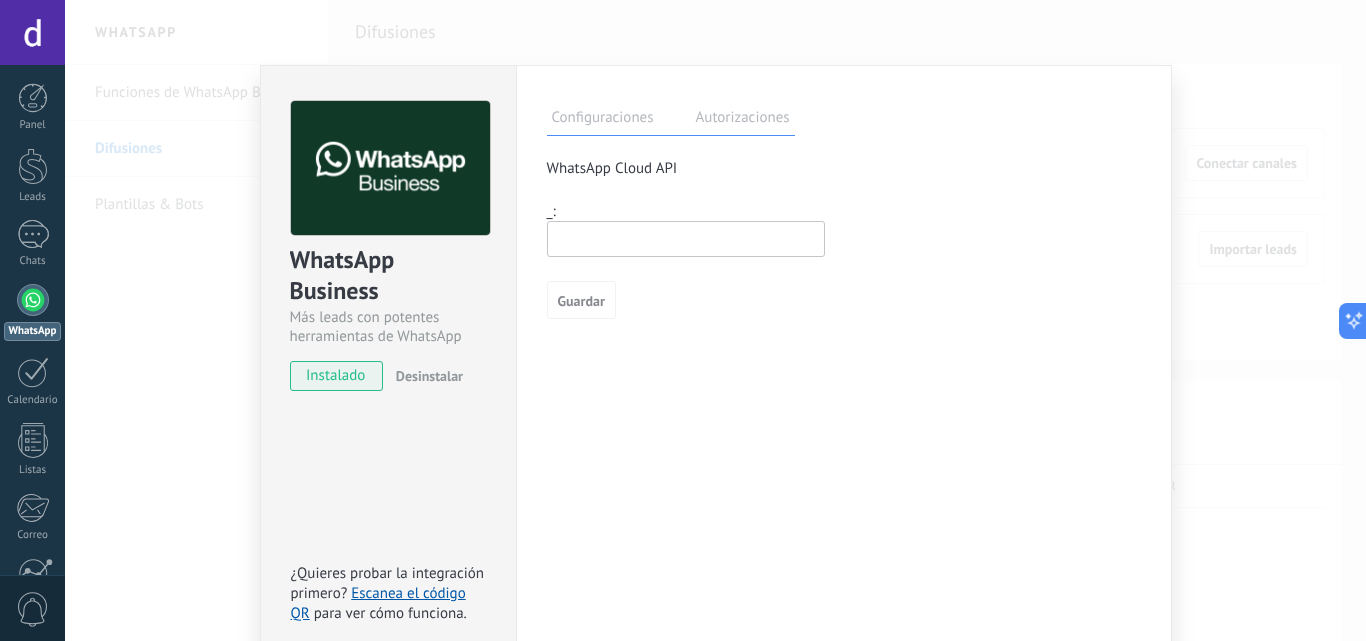 click at bounding box center [686, 239] 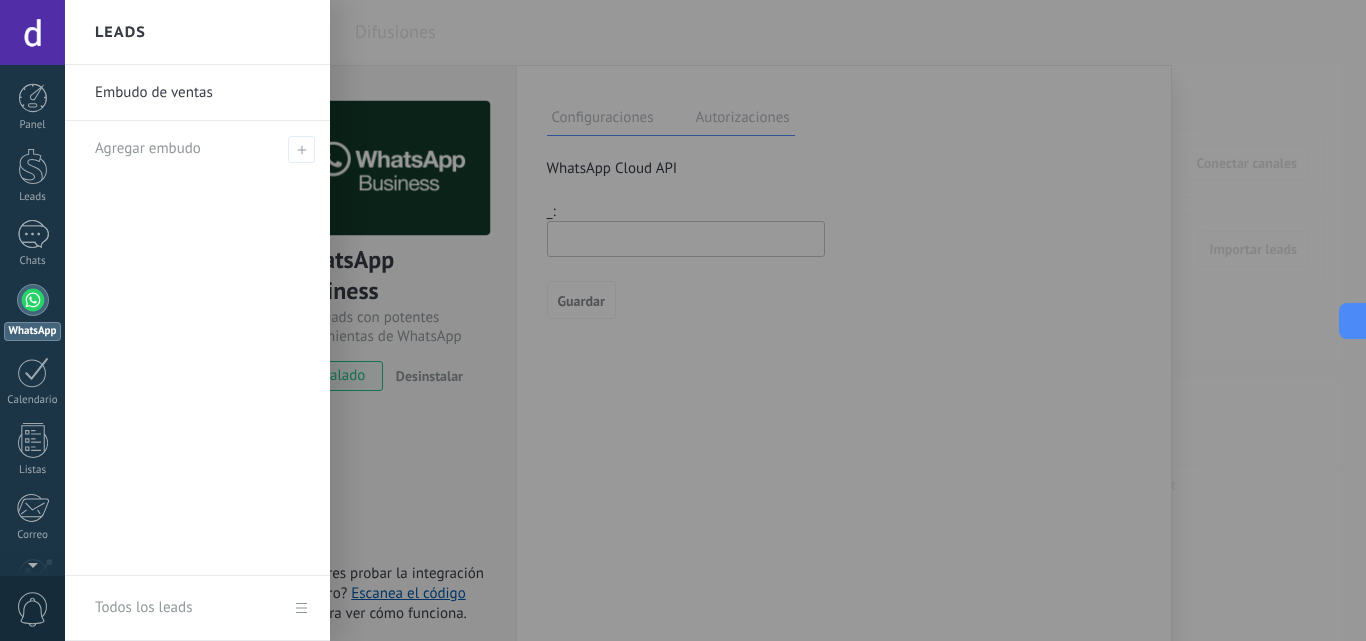 click at bounding box center (748, 320) 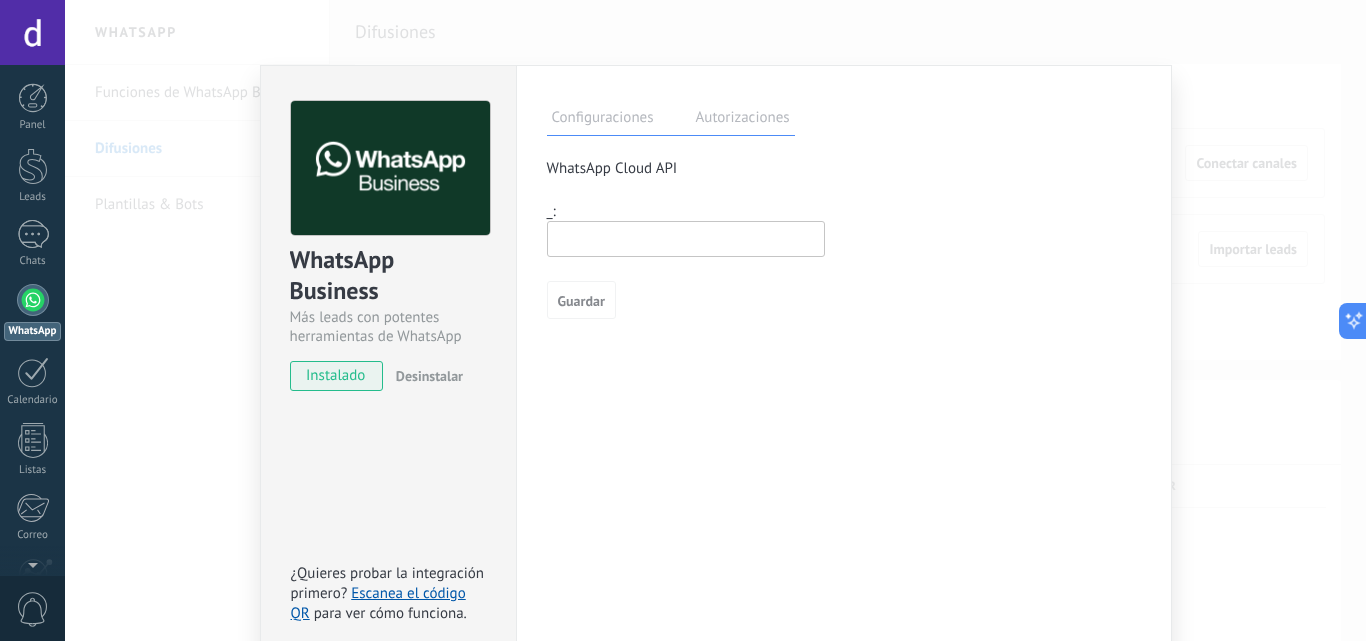 scroll, scrollTop: 94, scrollLeft: 0, axis: vertical 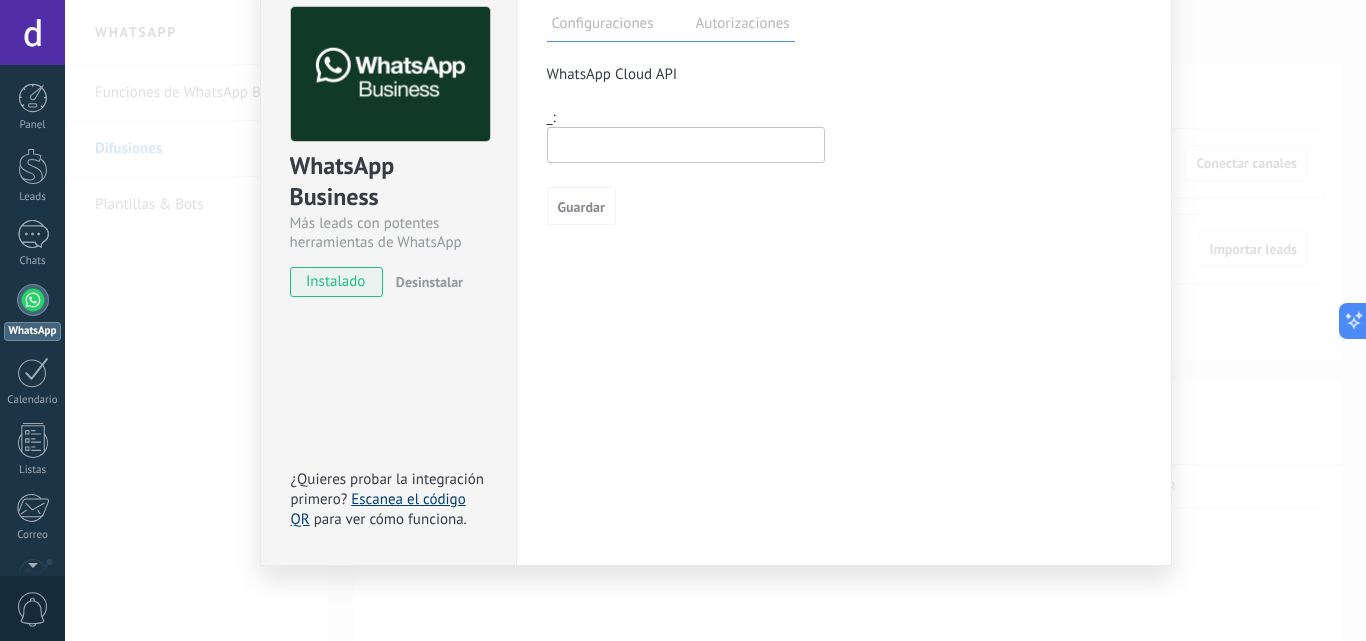 click on "Escanea el código QR" at bounding box center [378, 509] 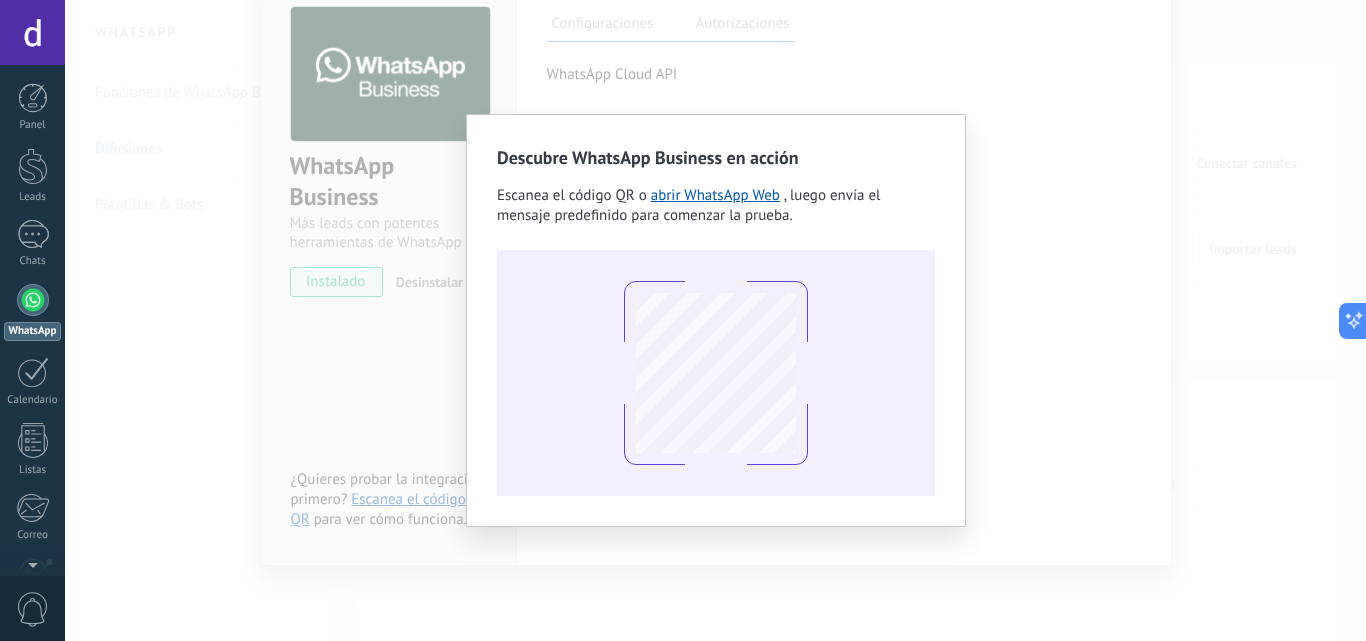 click on "Descubre WhatsApp Business en acción Escanea el código QR o   abrir WhatsApp Web   , luego envía el mensaje predefinido para comenzar la prueba." at bounding box center [716, 320] 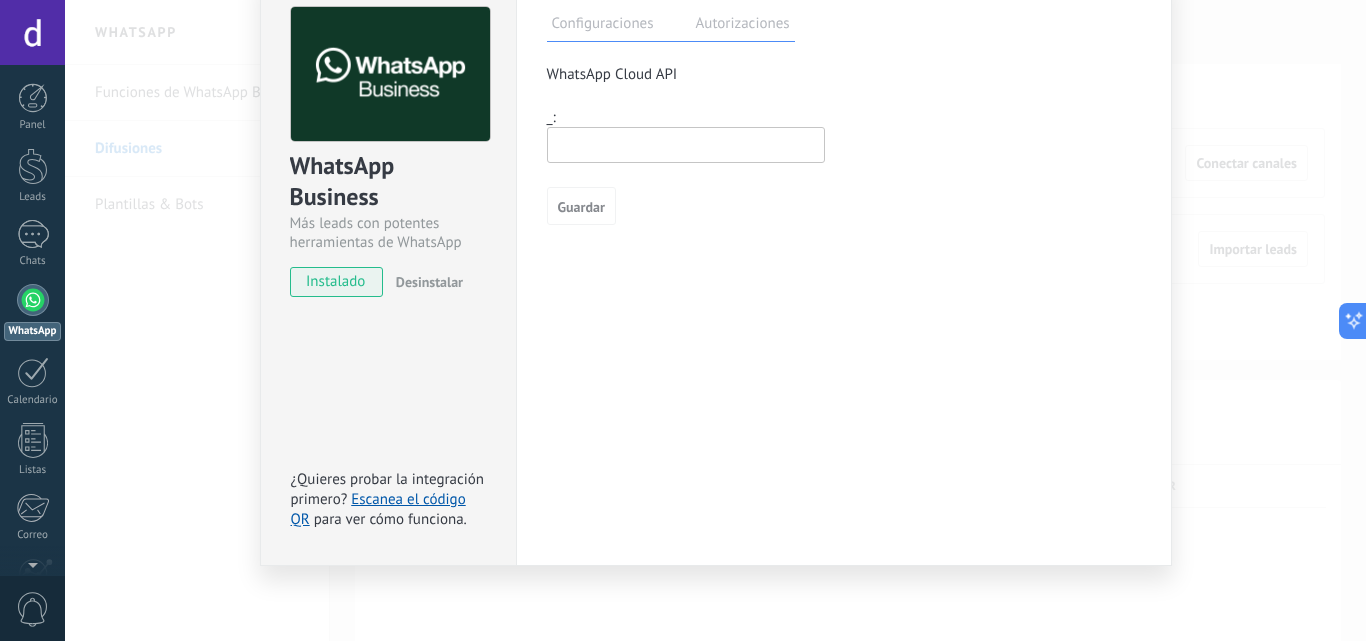 scroll, scrollTop: 0, scrollLeft: 0, axis: both 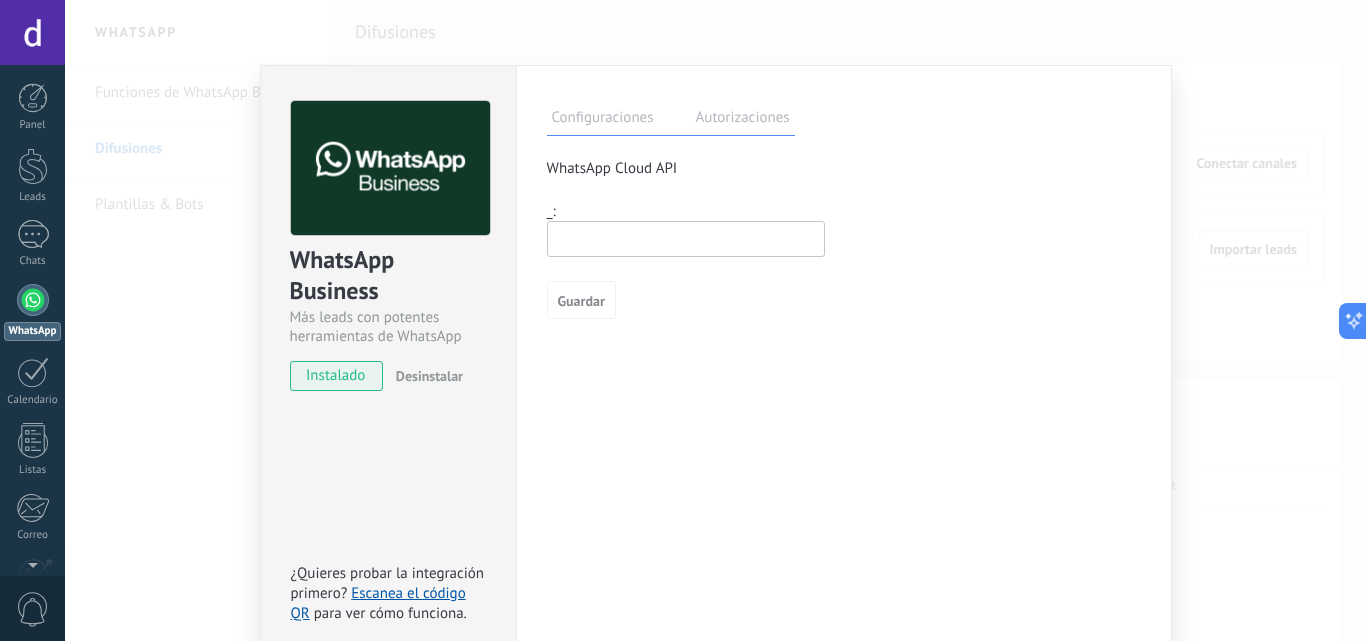 click on "WhatsApp Business Más leads con potentes herramientas de WhatsApp instalado Desinstalar ¿Quieres probar la integración primero?   Escanea el código QR   para ver cómo funciona. Configuraciones Autorizaciones This tab logs the users who have granted integration access to this account. If you want to to remove a user's ability to send requests to the account on behalf of this integration, you can revoke access. If access is revoked from all users, the integration will stop working. This app is installed, but no one has given it access yet. WhatsApp Cloud API más _:  Guardar" at bounding box center (715, 320) 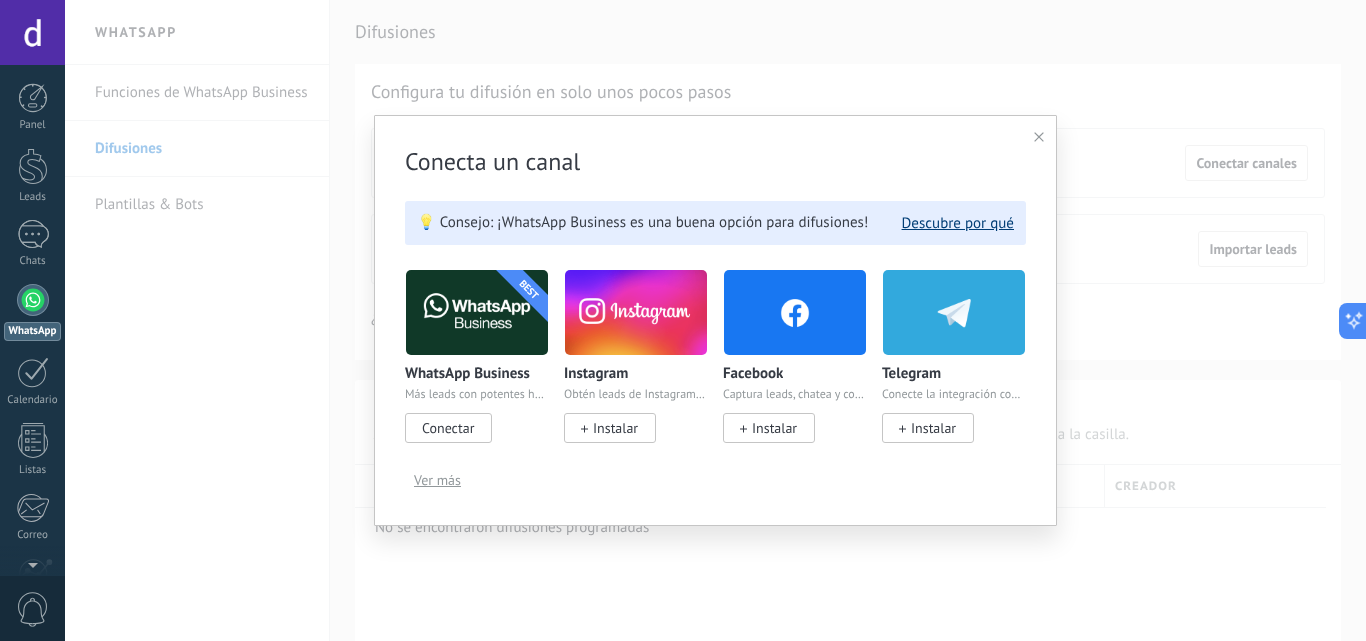 click on "Descubre por qué" at bounding box center [958, 223] 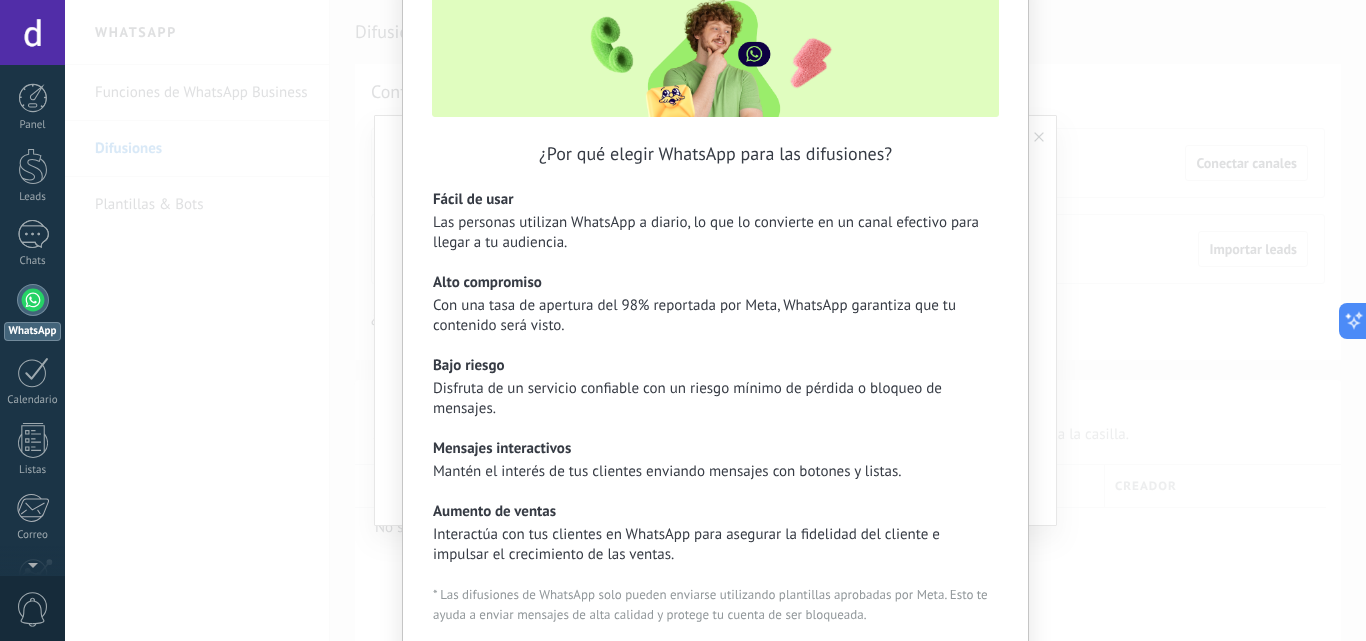 scroll, scrollTop: 0, scrollLeft: 0, axis: both 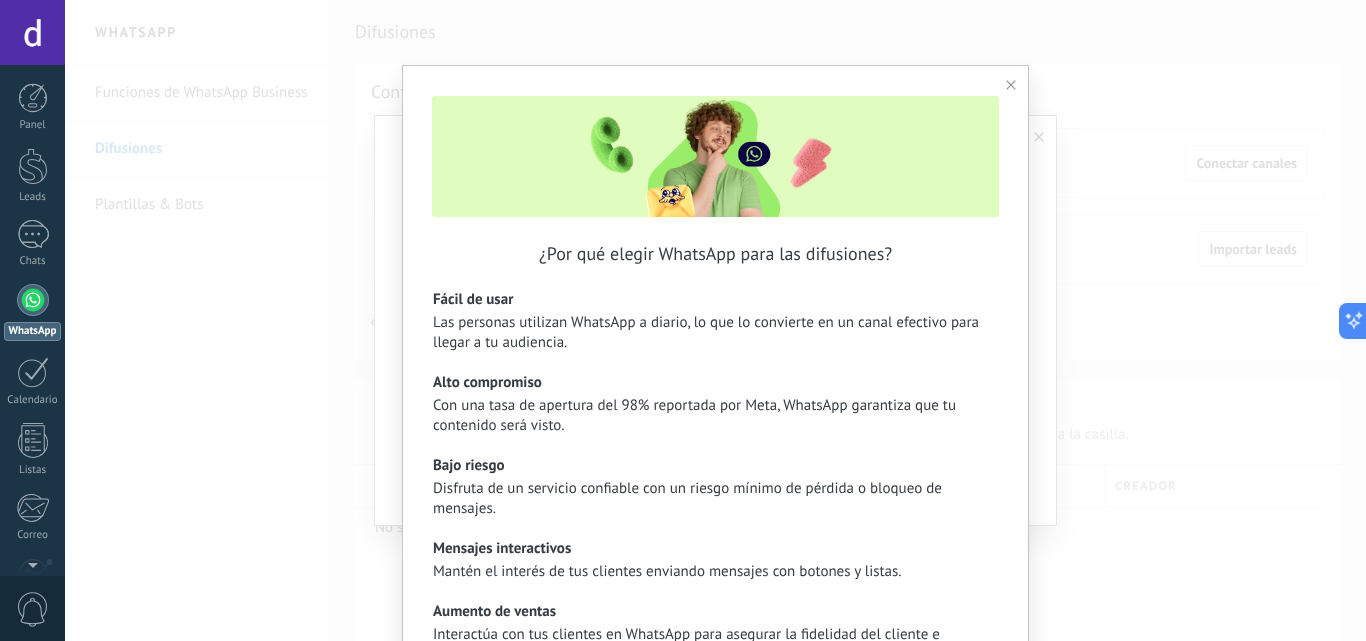 click at bounding box center [1011, 85] 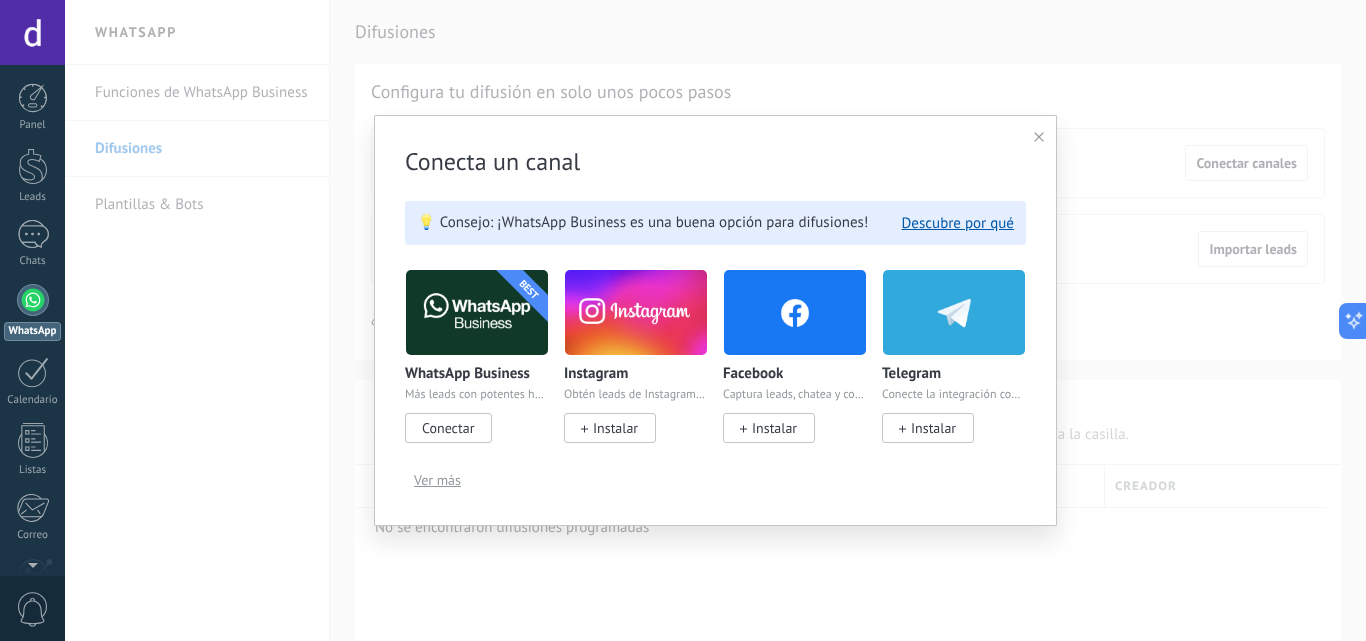 click on "Conectar" at bounding box center [448, 428] 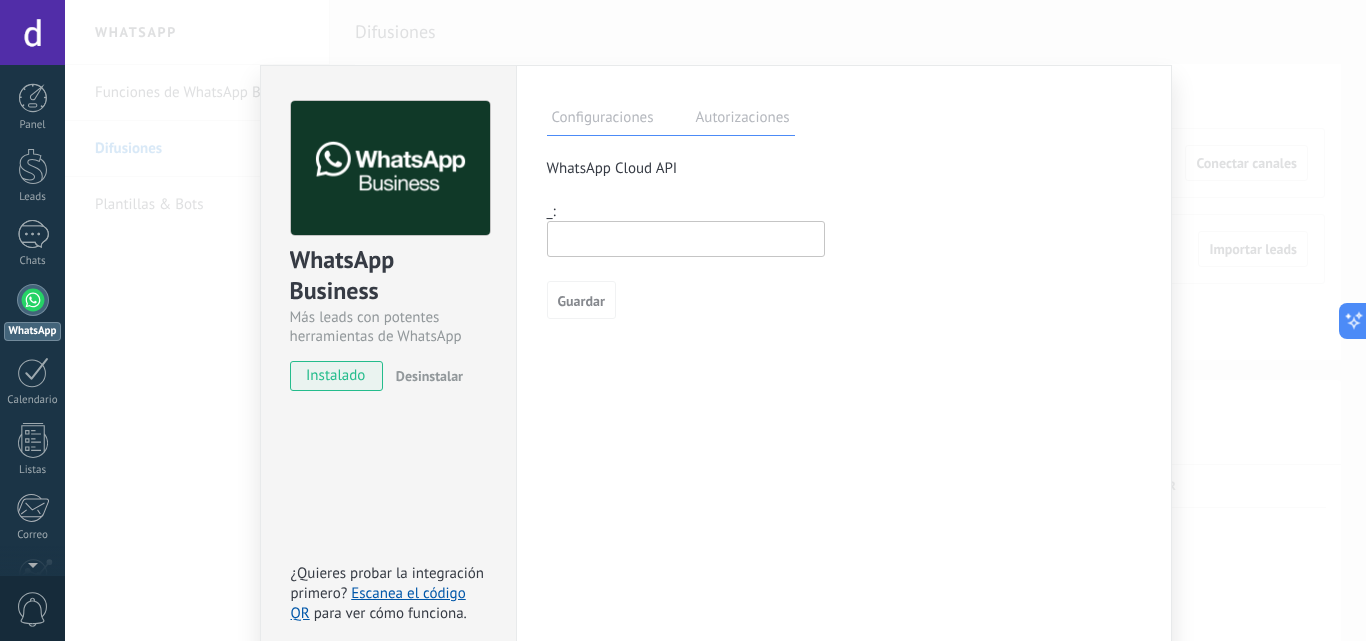 click on "WhatsApp Business Más leads con potentes herramientas de WhatsApp instalado Desinstalar ¿Quieres probar la integración primero?   Escanea el código QR   para ver cómo funciona. Configuraciones Autorizaciones This tab logs the users who have granted integration access to this account. If you want to to remove a user's ability to send requests to the account on behalf of this integration, you can revoke access. If access is revoked from all users, the integration will stop working. This app is installed, but no one has given it access yet. WhatsApp Cloud API más _:  Guardar" at bounding box center (715, 320) 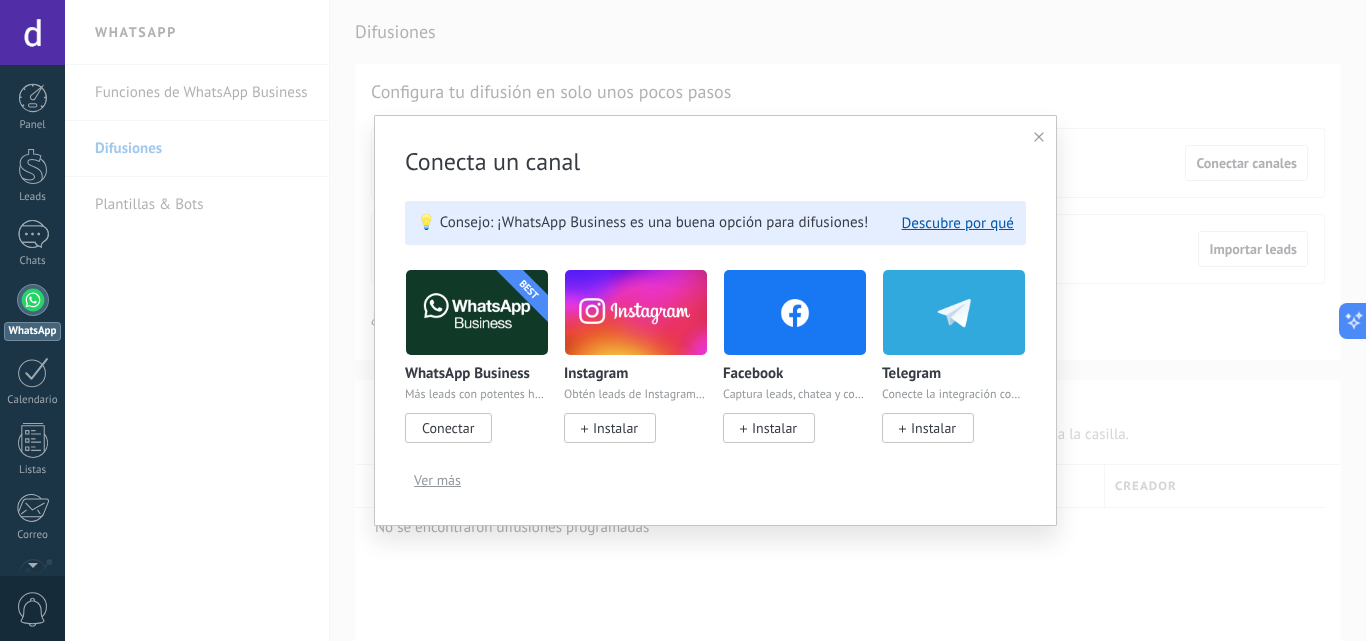 click on "Ver más" at bounding box center (437, 480) 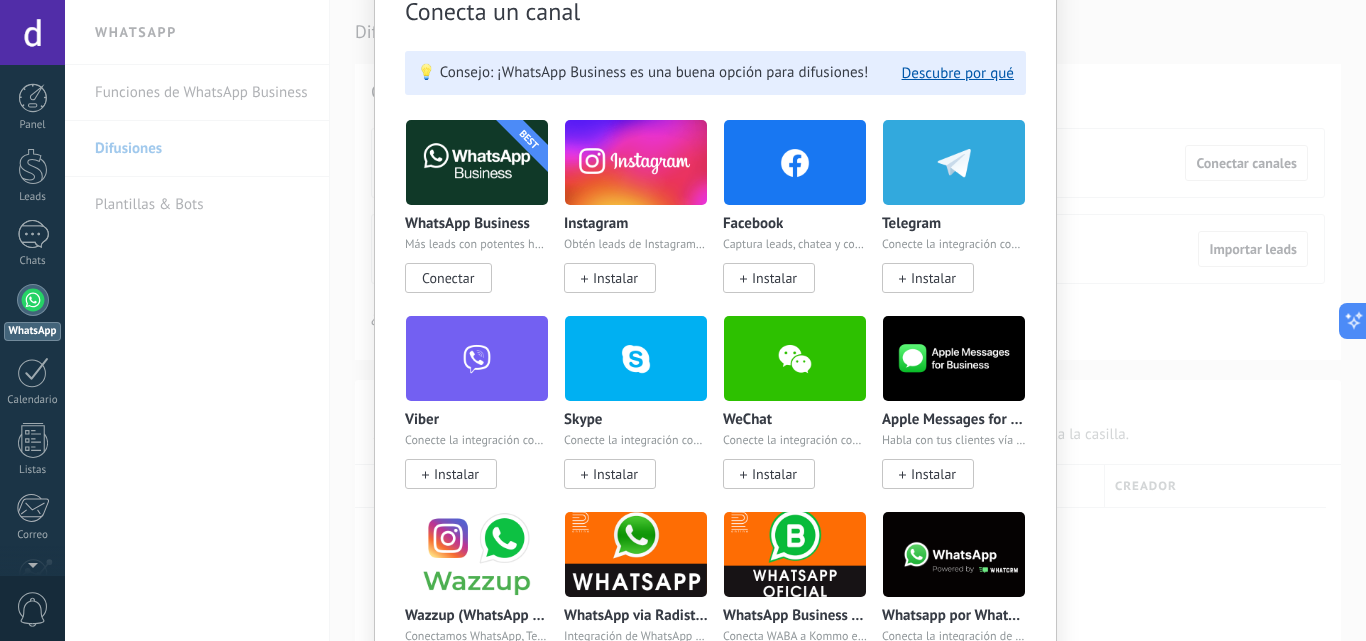 scroll, scrollTop: 0, scrollLeft: 0, axis: both 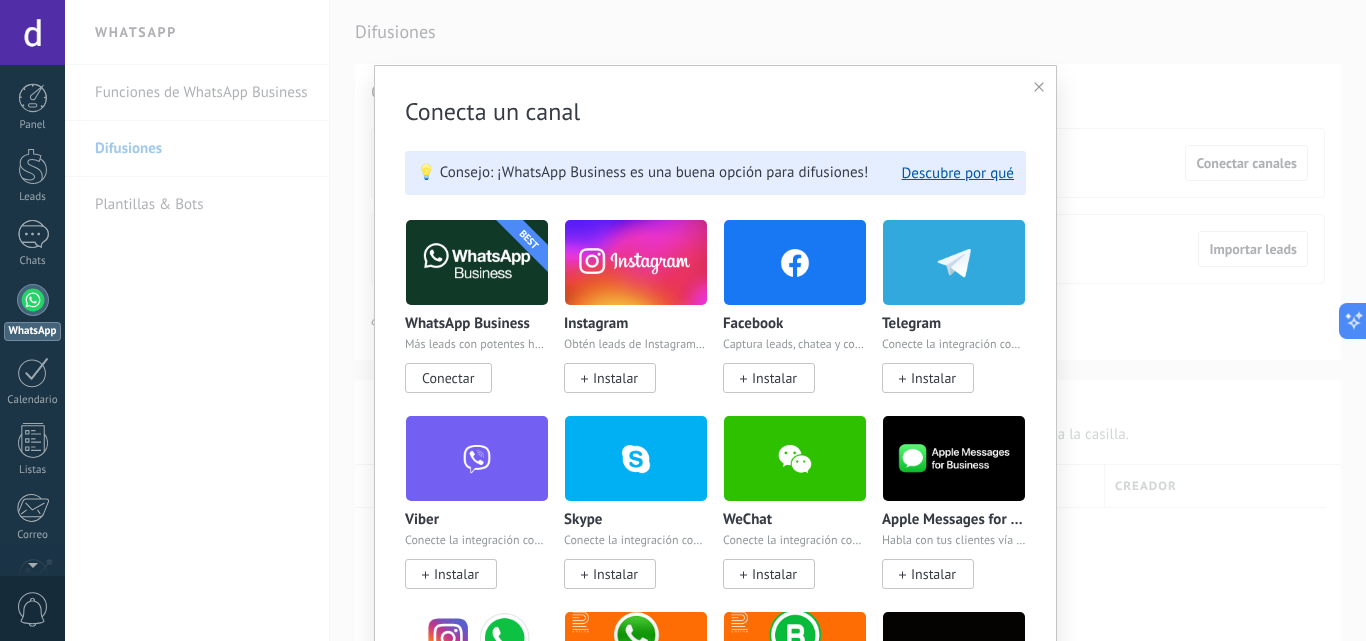 click at bounding box center [1039, 87] 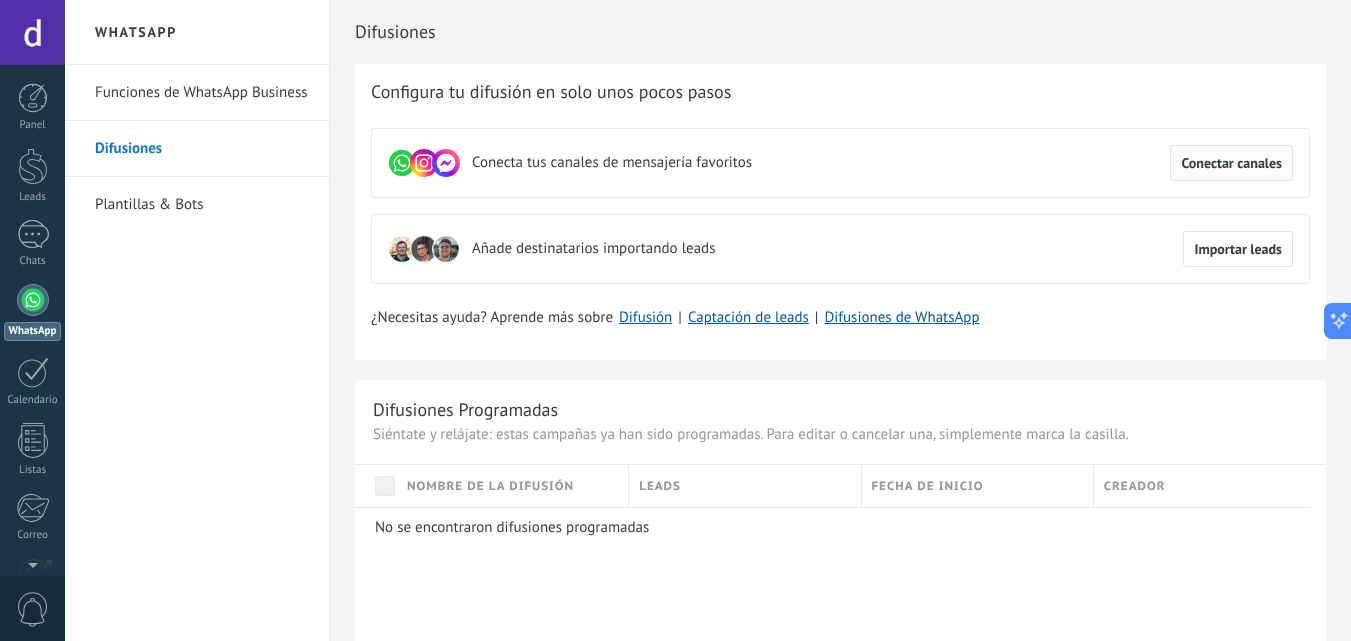 click on "Conectar canales" at bounding box center (1231, 163) 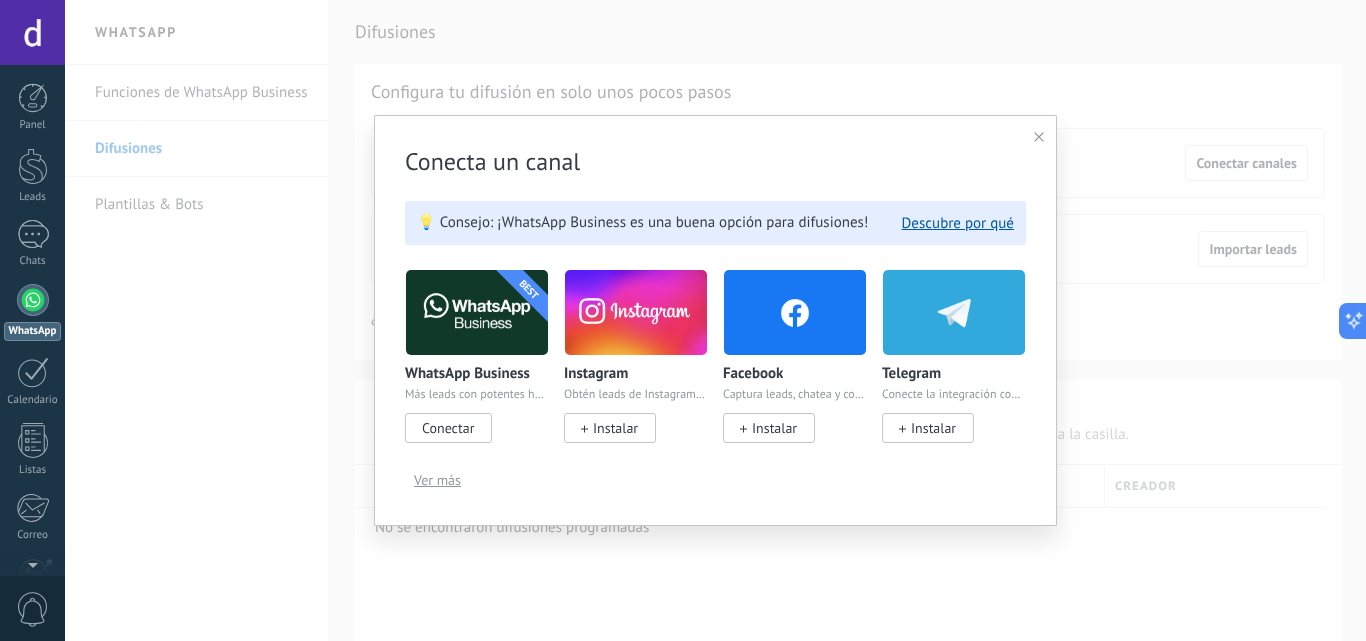 click on "Conectar" at bounding box center (448, 428) 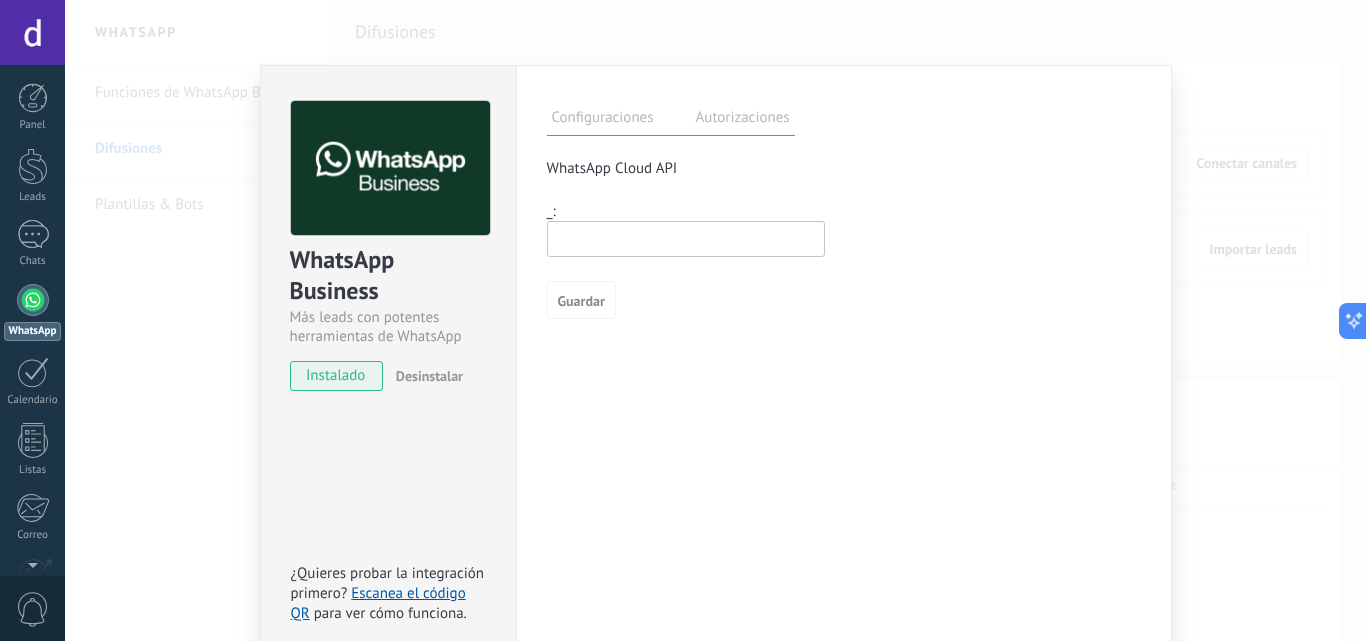 click on "Autorizaciones" at bounding box center (743, 120) 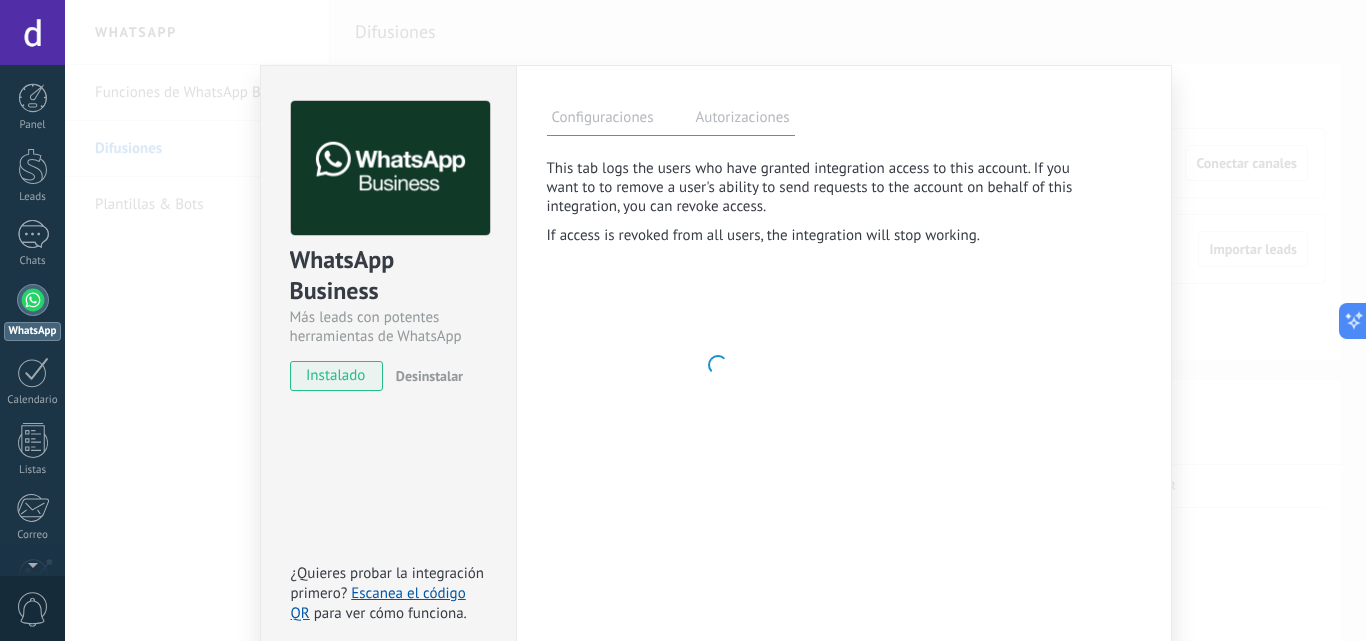 scroll, scrollTop: 94, scrollLeft: 0, axis: vertical 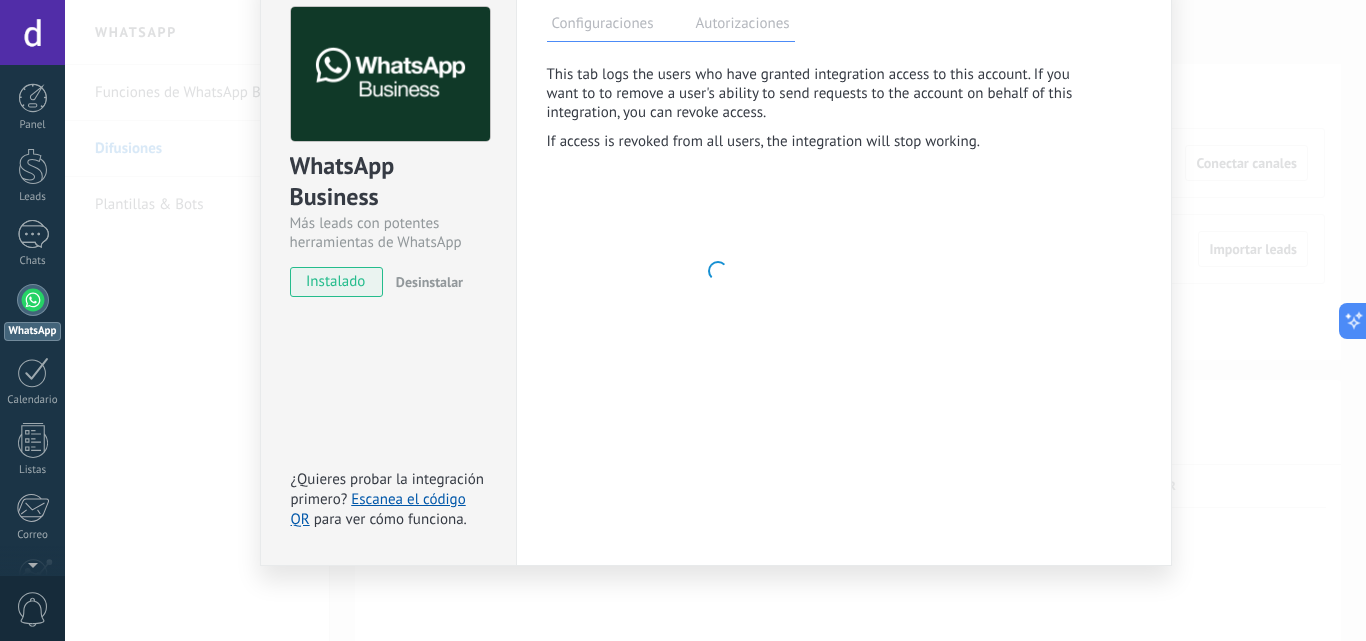 click on "WhatsApp Business Más leads con potentes herramientas de WhatsApp instalado Desinstalar ¿Quieres probar la integración primero?   Escanea el código QR   para ver cómo funciona. Configuraciones Autorizaciones This tab logs the users who have granted integration access to this account. If you want to to remove a user's ability to send requests to the account on behalf of this integration, you can revoke access. If access is revoked from all users, the integration will stop working. This app is installed, but no one has given it access yet. WhatsApp Cloud API más _:  Guardar" at bounding box center (715, 320) 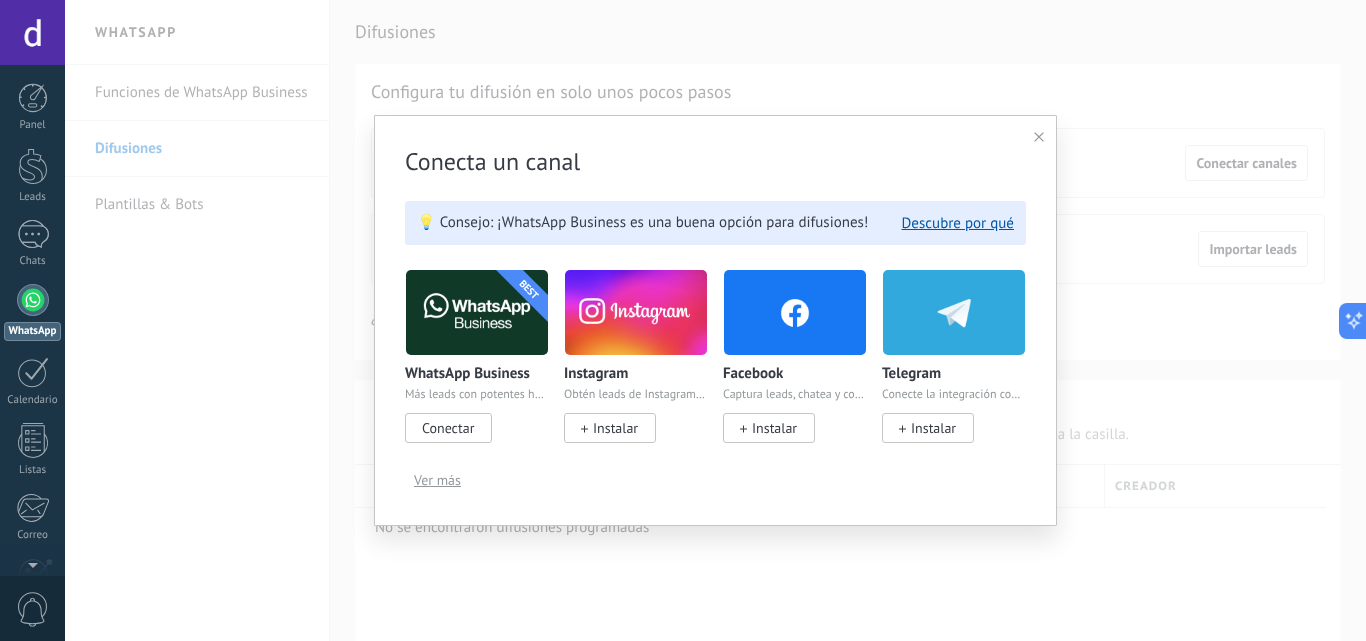 click on "Conectar" at bounding box center [448, 428] 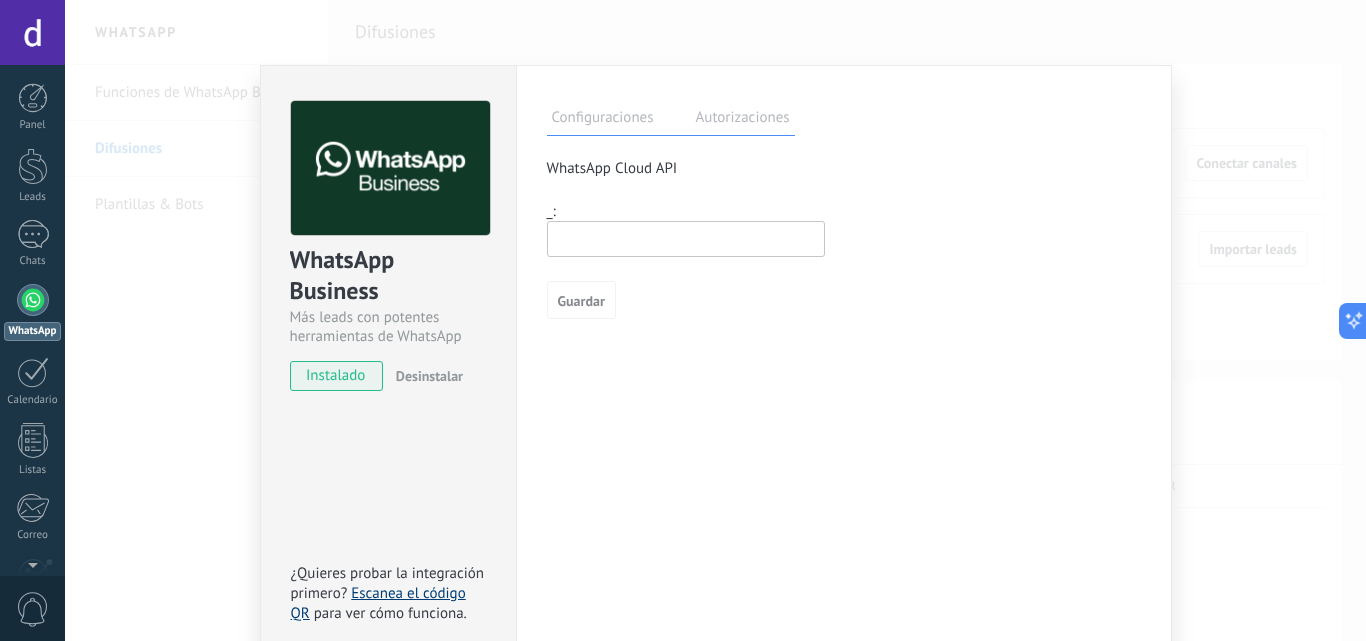 click on "Escanea el código QR" at bounding box center [378, 603] 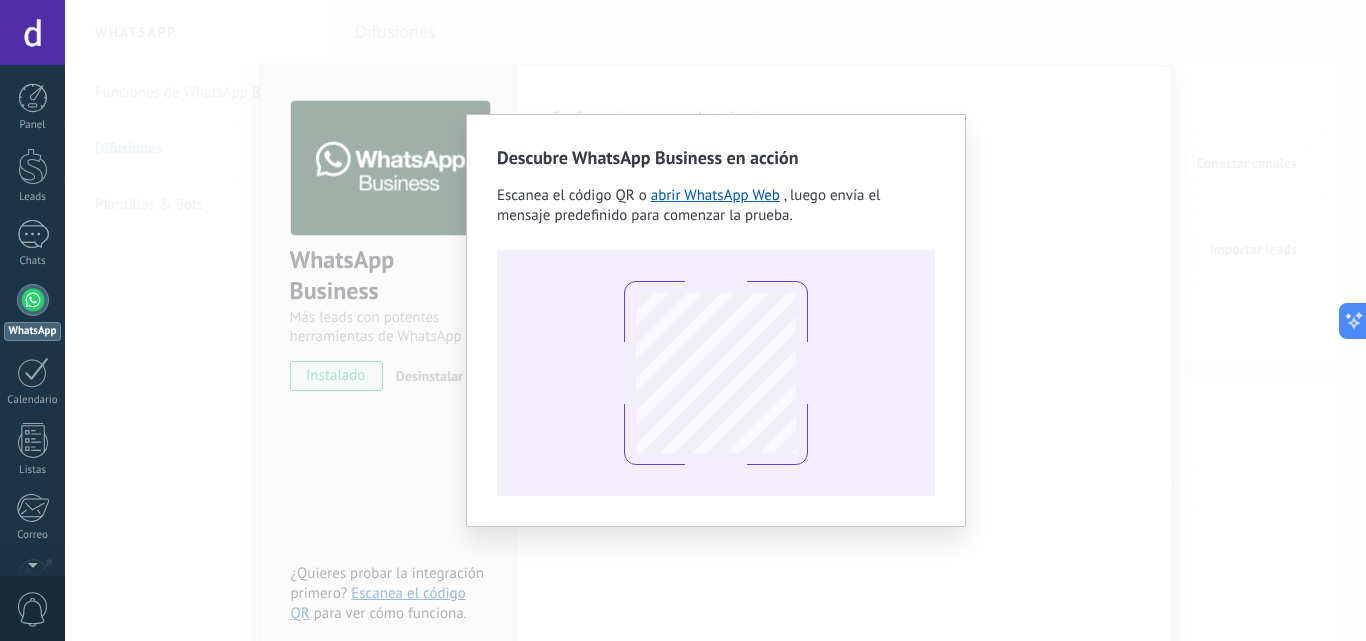 click on "Descubre WhatsApp Business en acción Escanea el código QR o   abrir WhatsApp Web   , luego envía el mensaje predefinido para comenzar la prueba." at bounding box center [715, 320] 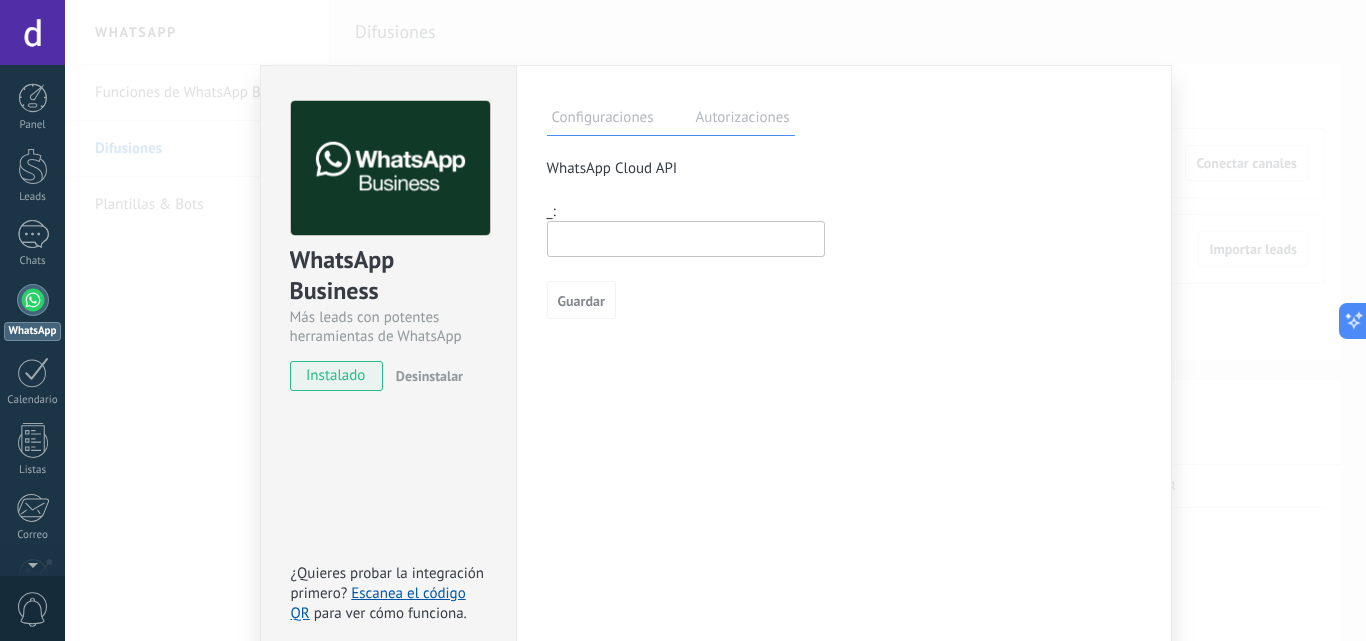 click at bounding box center [686, 239] 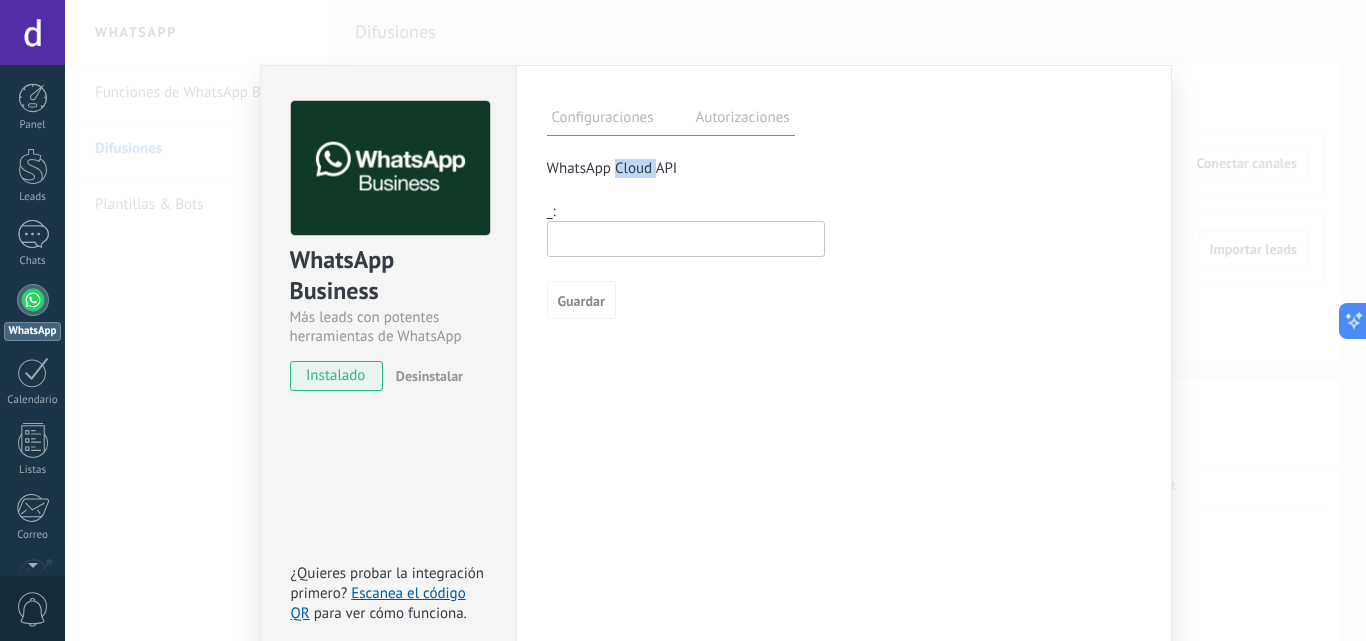 click on "WhatsApp Cloud API" at bounding box center (844, 168) 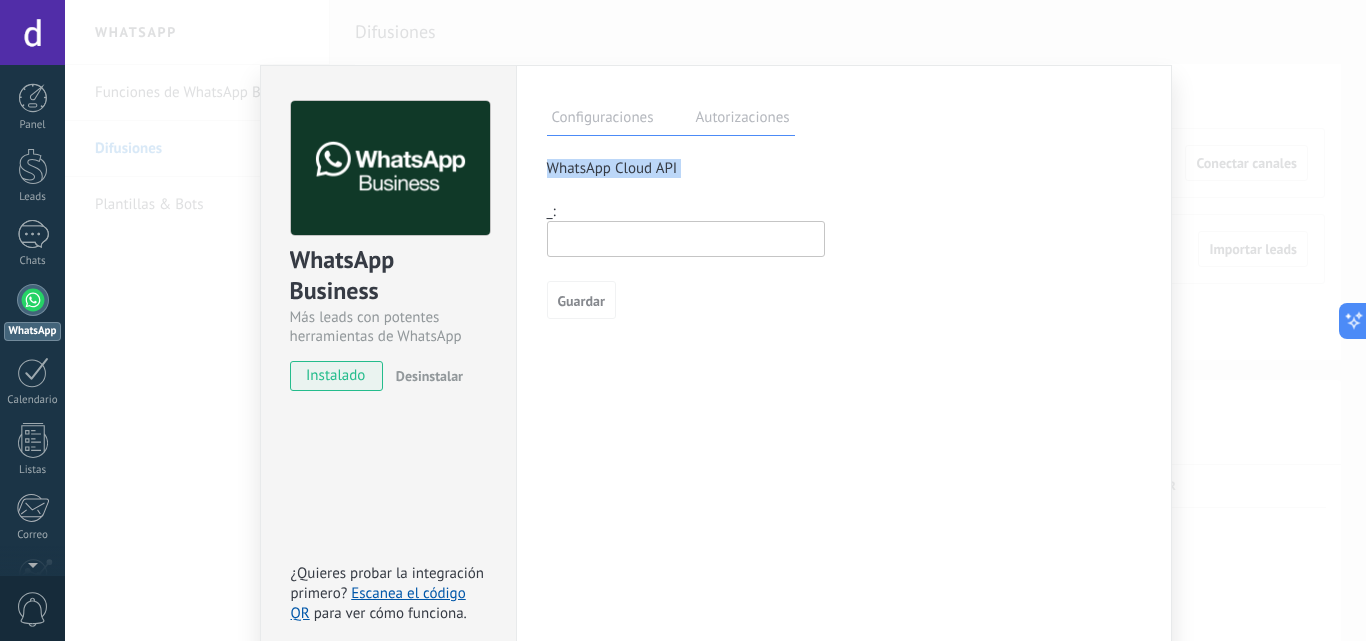 click on "WhatsApp Cloud API" at bounding box center [844, 168] 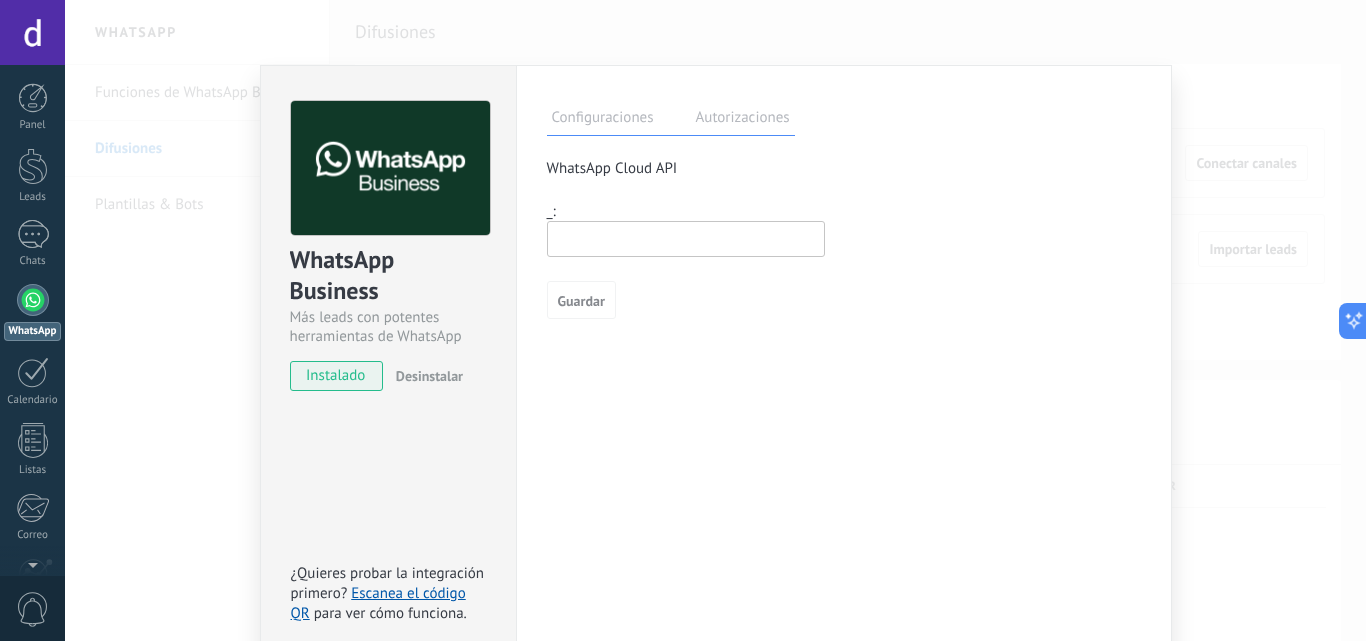 click at bounding box center (686, 239) 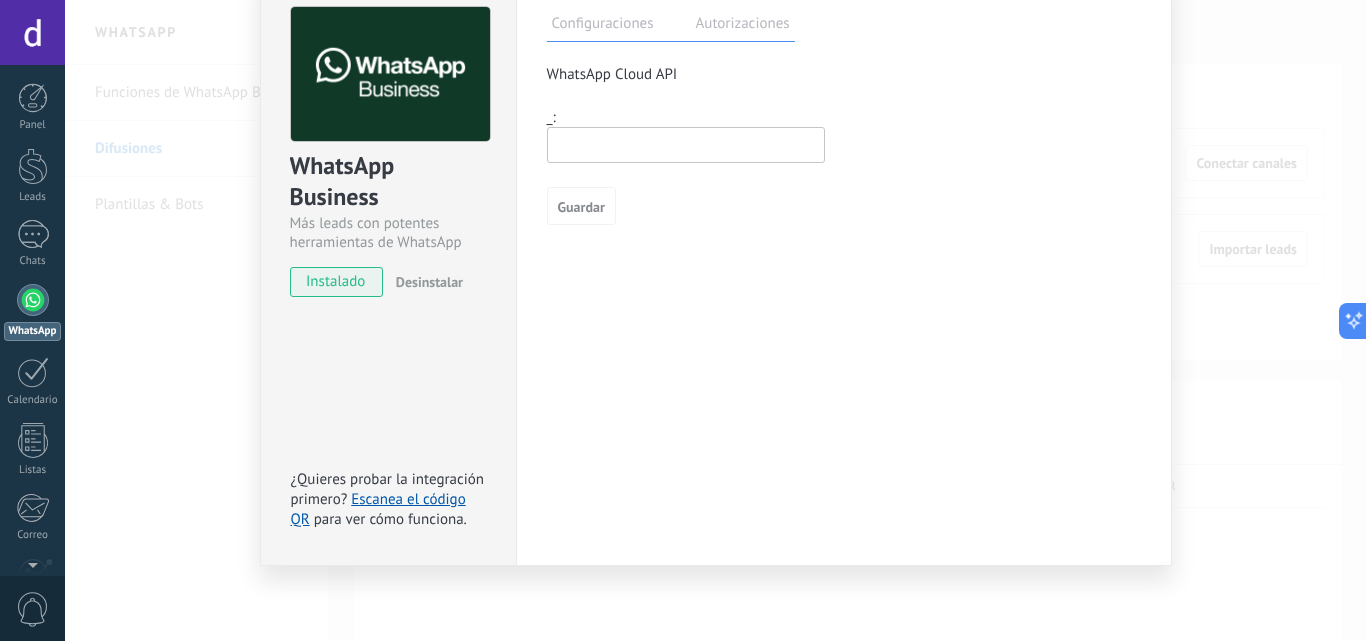 scroll, scrollTop: 0, scrollLeft: 0, axis: both 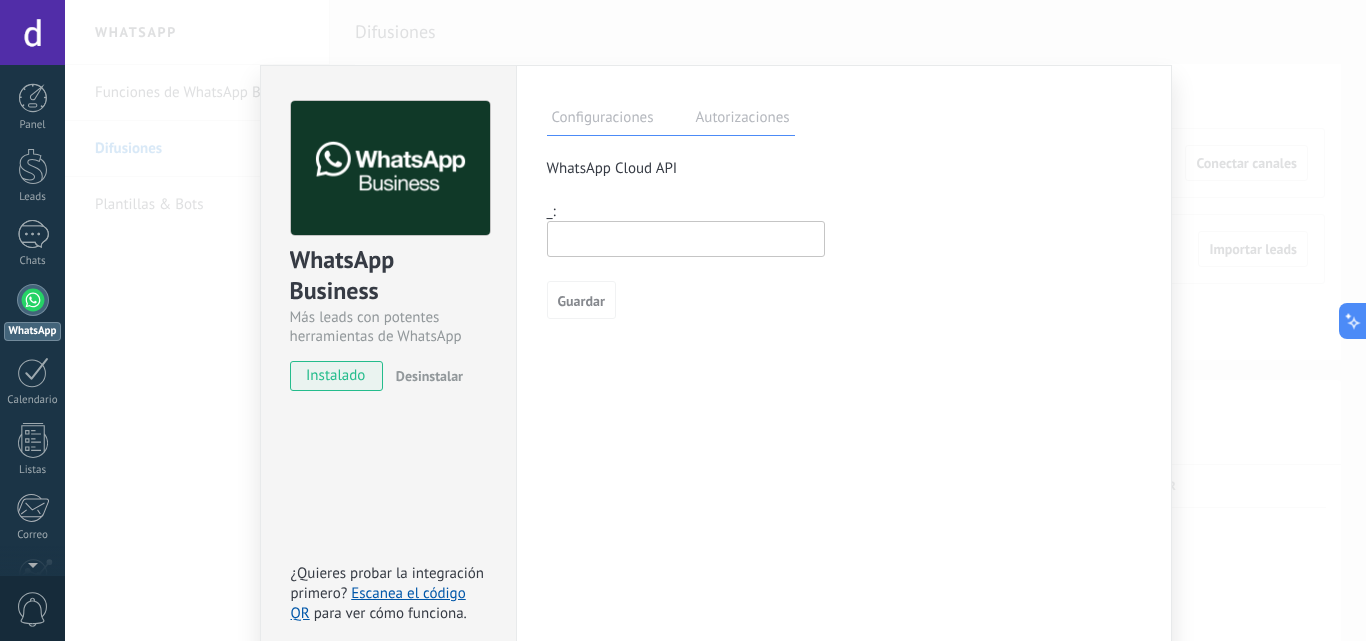 click on "Autorizaciones" at bounding box center [743, 120] 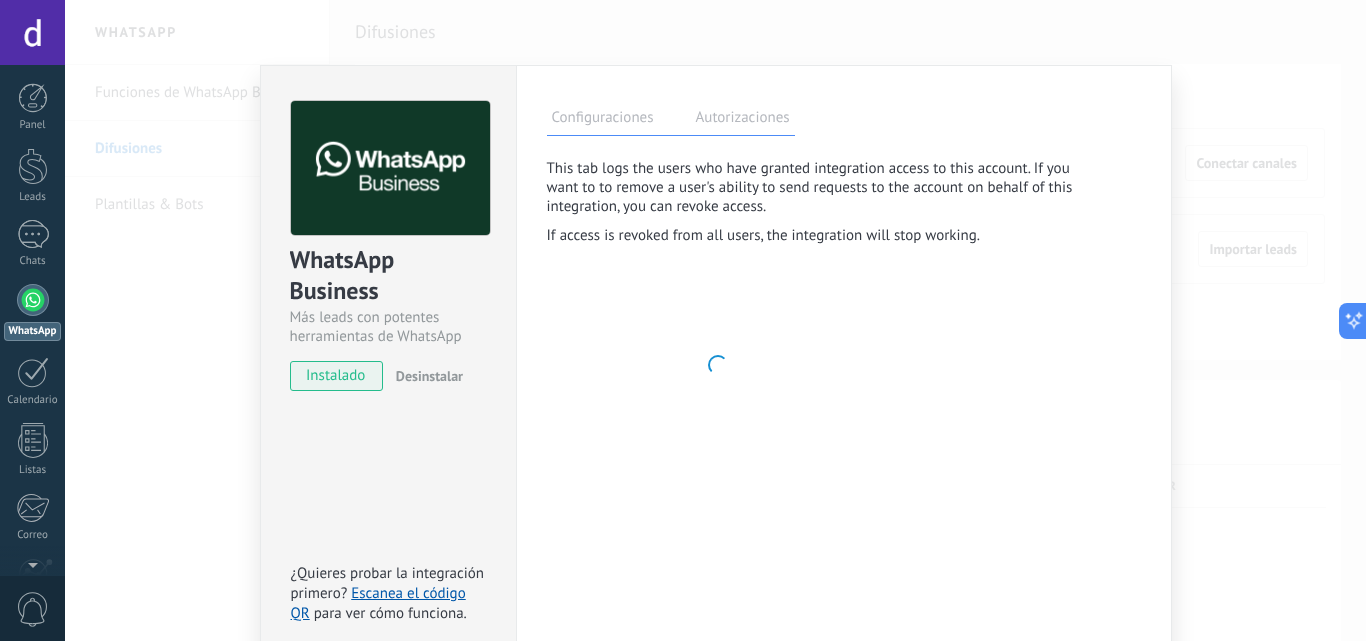 click on "WhatsApp Business Más leads con potentes herramientas de WhatsApp instalado Desinstalar ¿Quieres probar la integración primero?   Escanea el código QR   para ver cómo funciona. Configuraciones Autorizaciones This tab logs the users who have granted integration access to this account. If you want to to remove a user's ability to send requests to the account on behalf of this integration, you can revoke access. If access is revoked from all users, the integration will stop working. This app is installed, but no one has given it access yet. WhatsApp Cloud API más _:  Guardar" at bounding box center [715, 320] 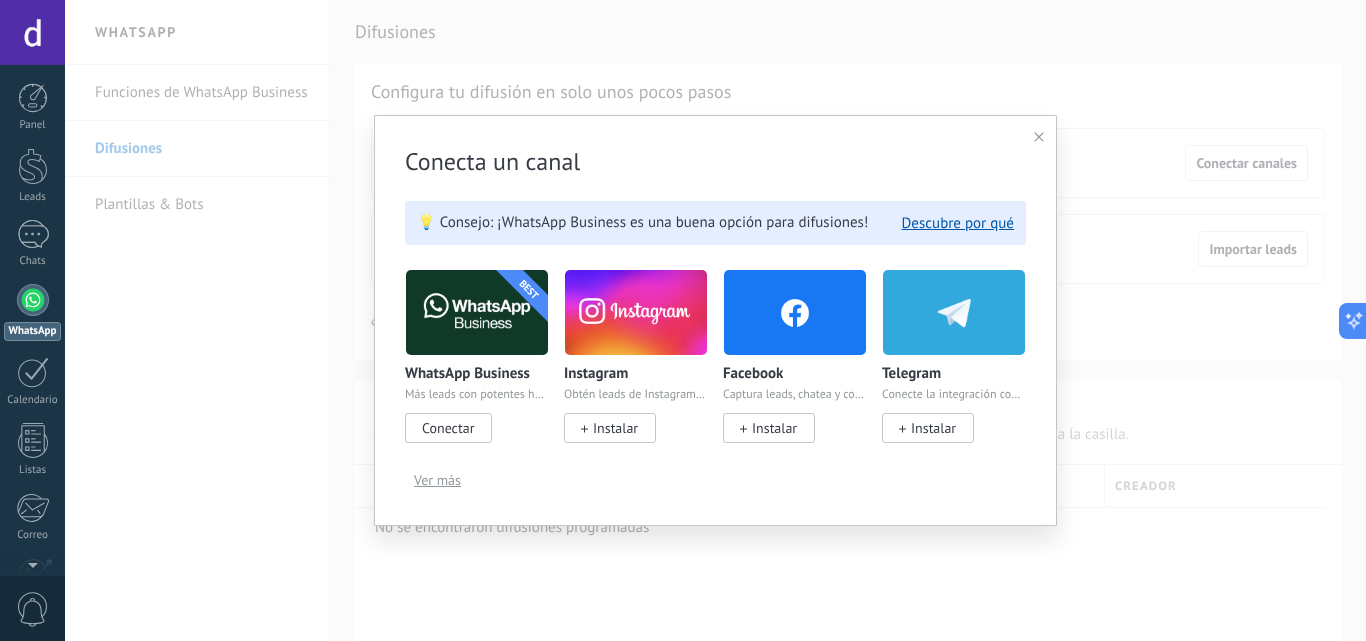 click on "Conecta un canal 💡 Consejo: ¡WhatsApp Business es una buena opción para difusiones! Descubre por qué BEST WhatsApp Business Más leads con potentes herramientas de WhatsApp Conectar Instagram Obtén leads de Instagram y mantente conectado sin salir de Kommo Instalar Facebook Captura leads, chatea y conecta con ellos Instalar Telegram Conecte la integración con su bot corporativo y comunique con sus clientes directamente de Kommo. Instalar Ver más" at bounding box center (715, 320) 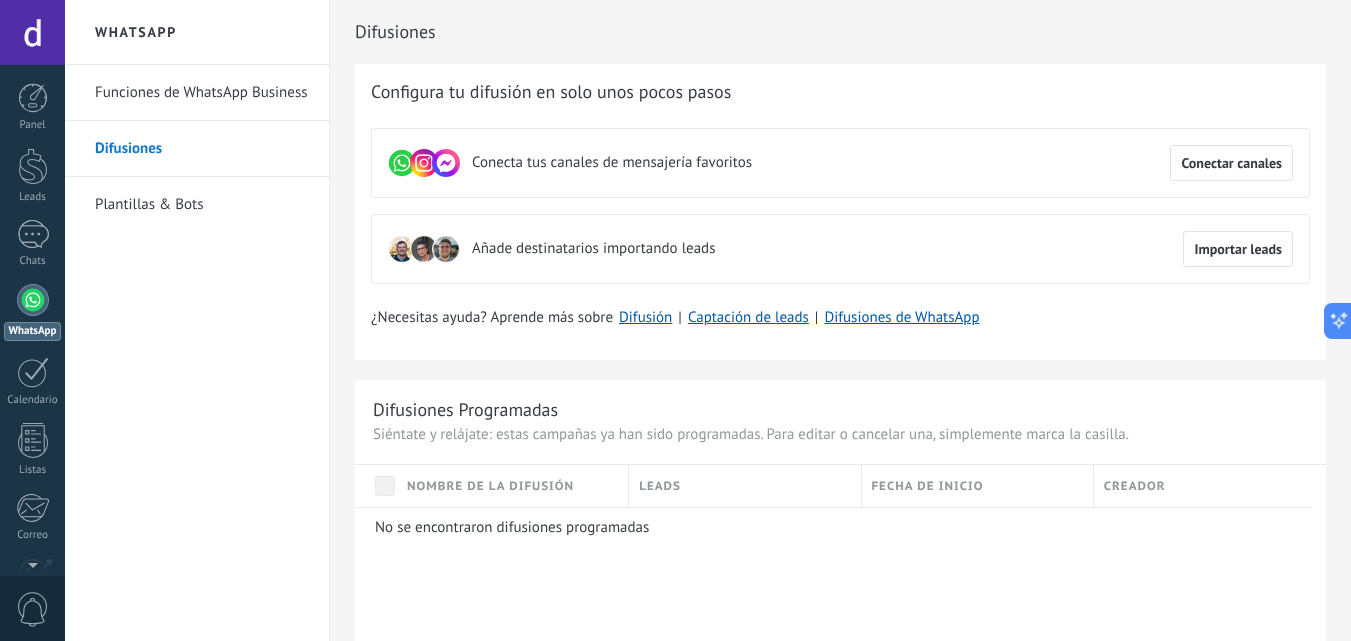 click on "Conecta tus canales de mensajería favoritos Conectar canales" at bounding box center (840, 163) 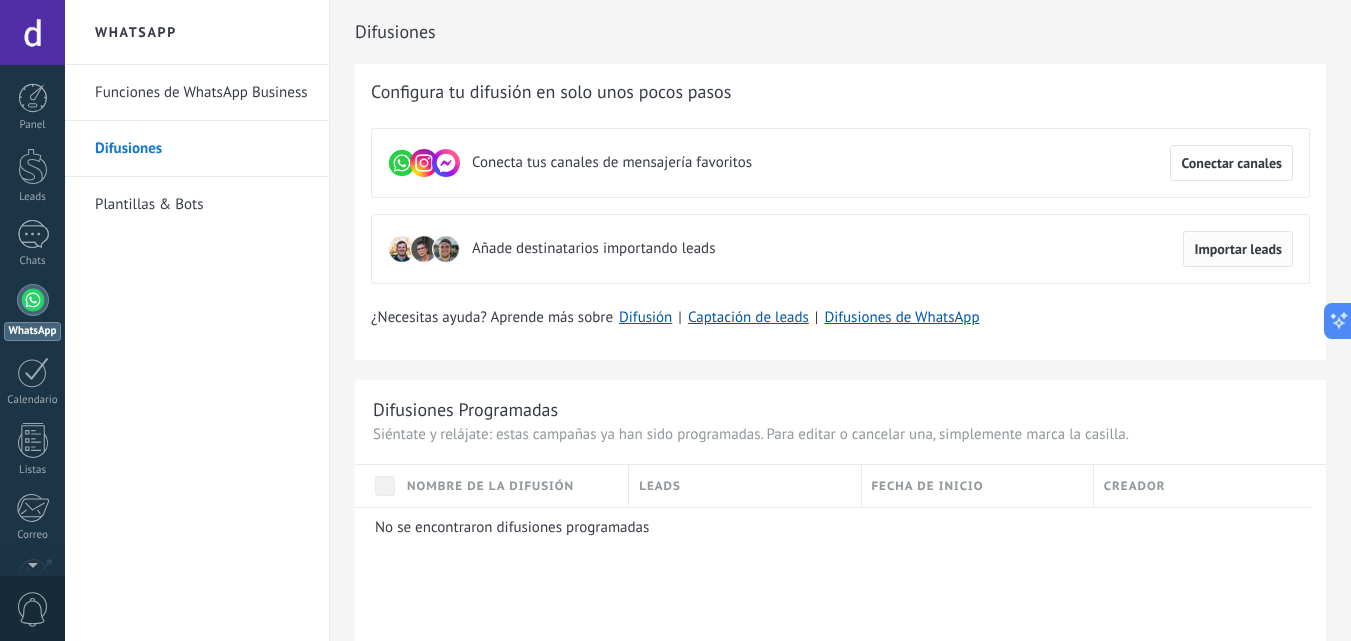 click on "Importar leads" at bounding box center [1231, 163] 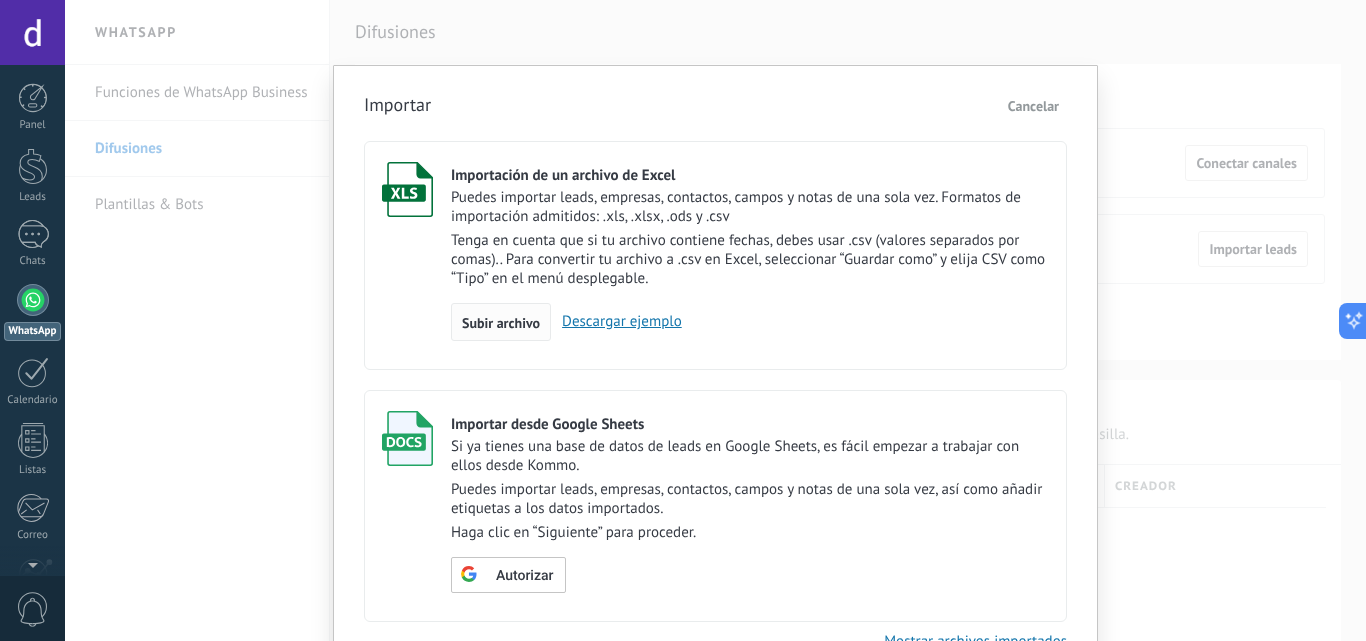 click on "Subir archivo" at bounding box center (501, 322) 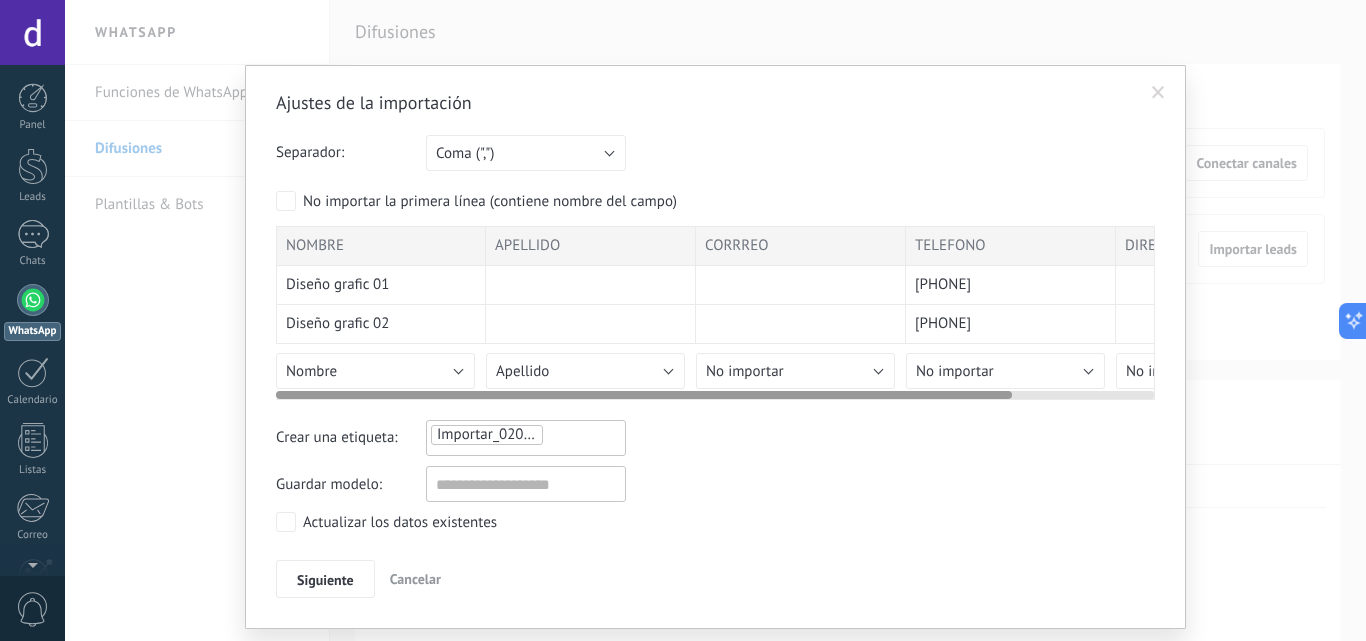 scroll, scrollTop: 52, scrollLeft: 0, axis: vertical 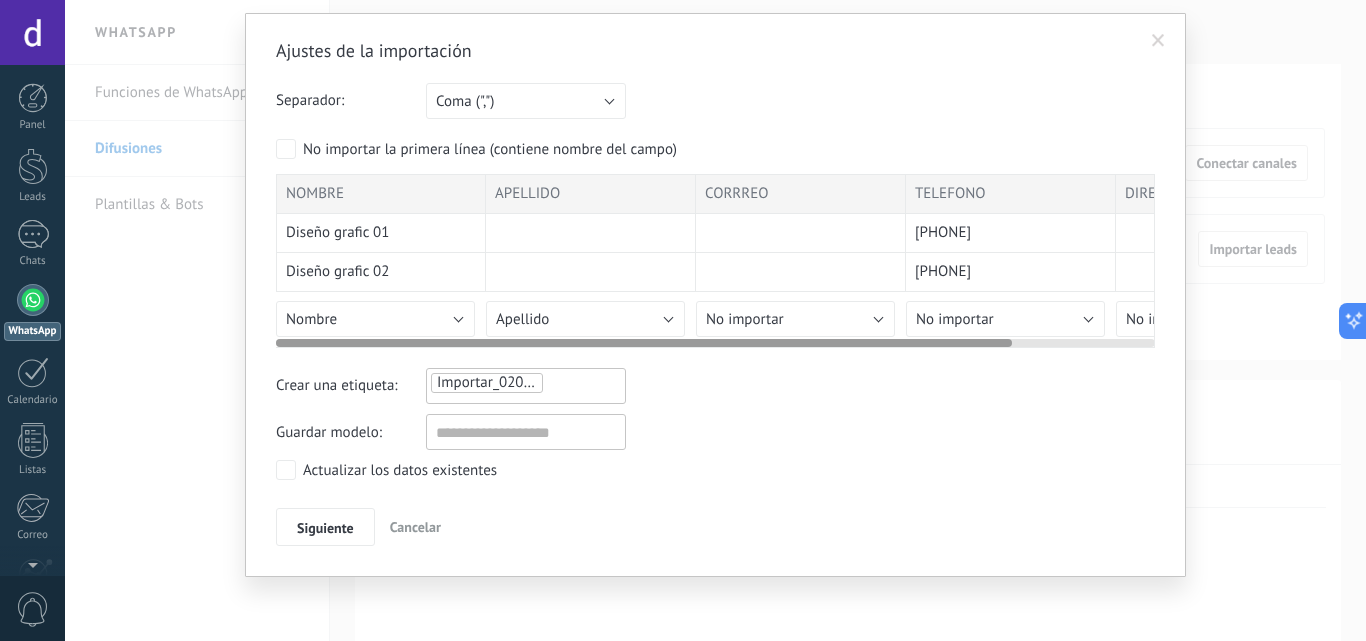 drag, startPoint x: 655, startPoint y: 337, endPoint x: 867, endPoint y: 344, distance: 212.11554 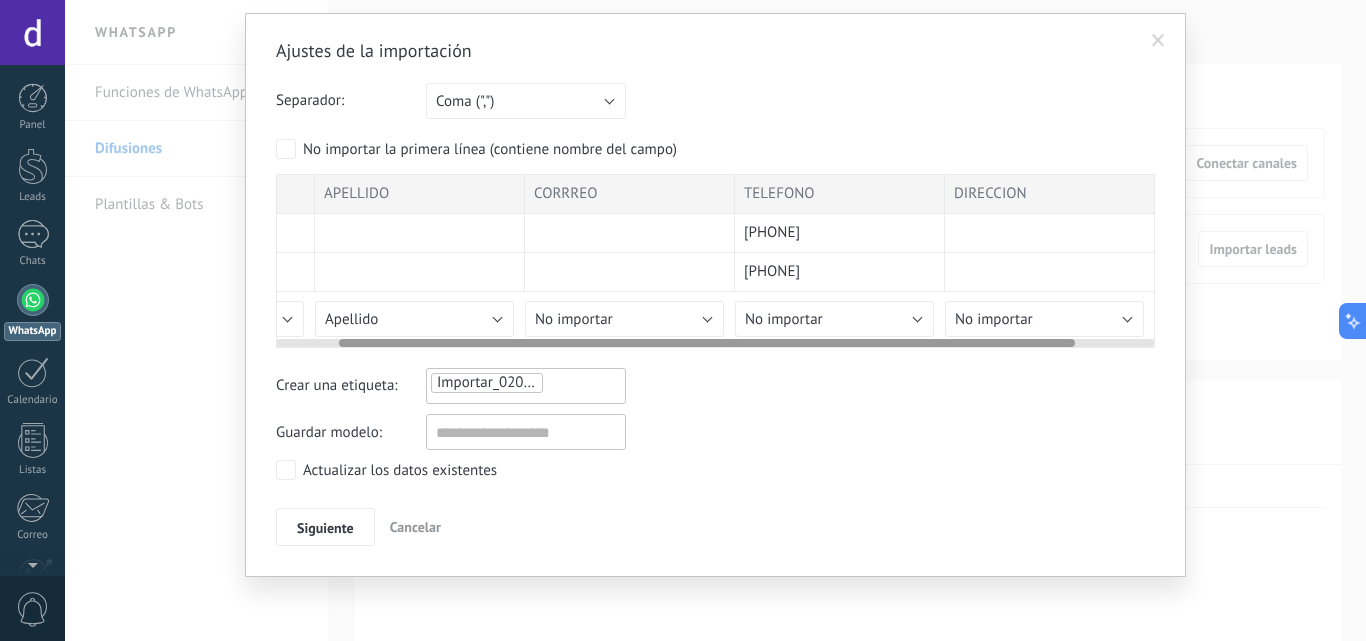 scroll, scrollTop: 0, scrollLeft: 65, axis: horizontal 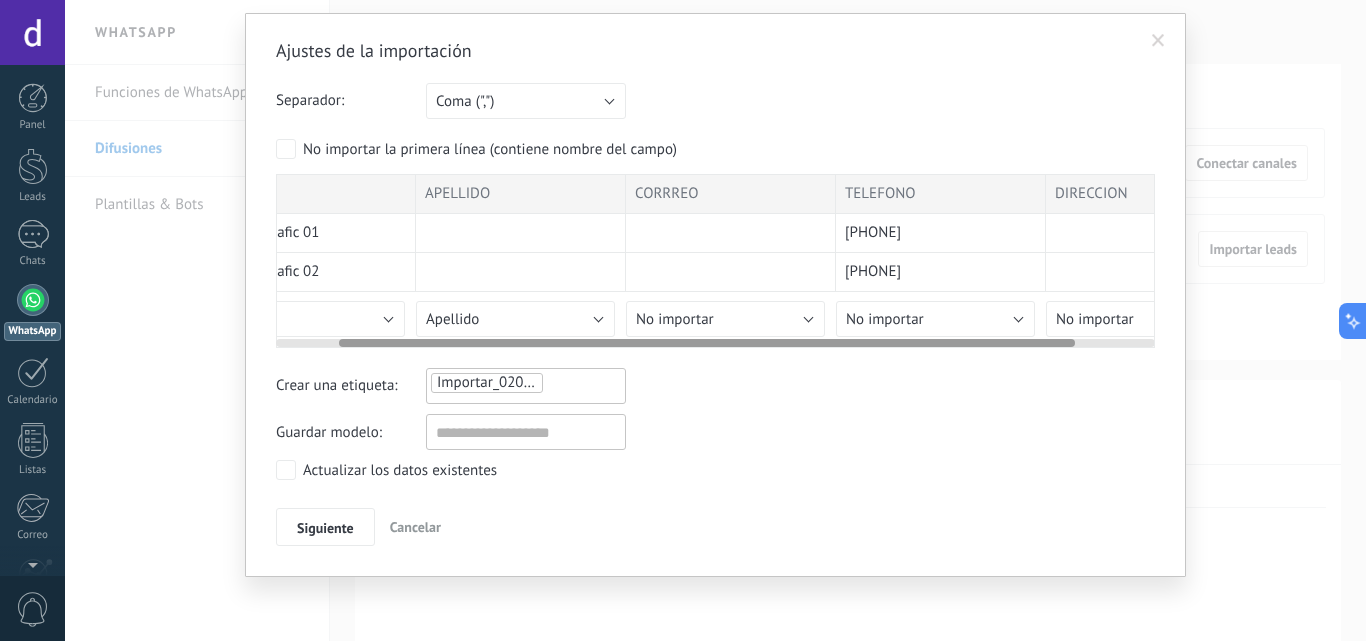 drag, startPoint x: 808, startPoint y: 343, endPoint x: 841, endPoint y: 358, distance: 36.249138 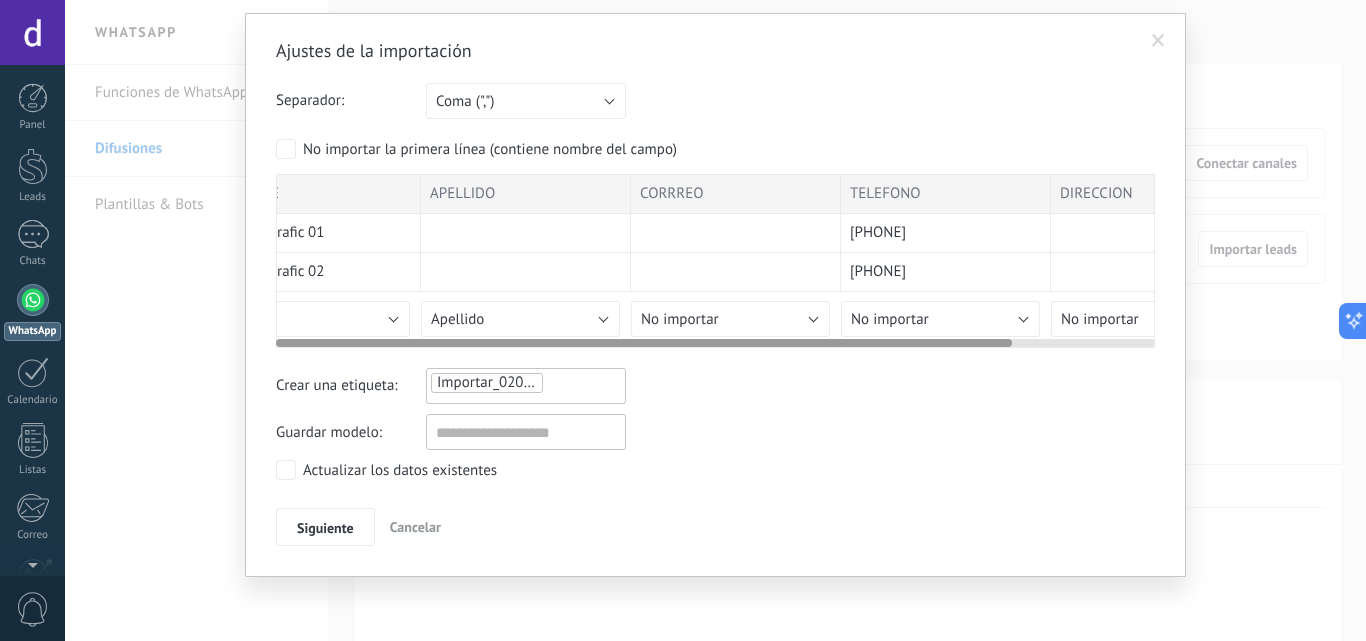 scroll, scrollTop: 0, scrollLeft: 0, axis: both 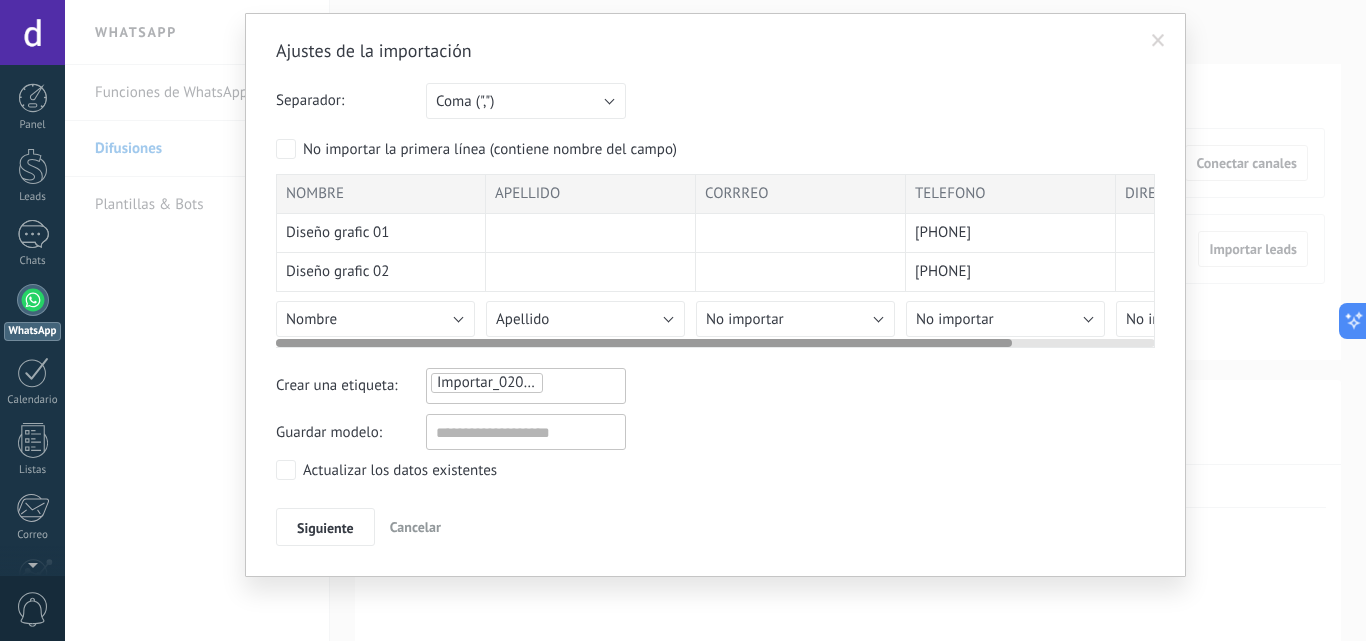 drag, startPoint x: 602, startPoint y: 344, endPoint x: 398, endPoint y: 343, distance: 204.00246 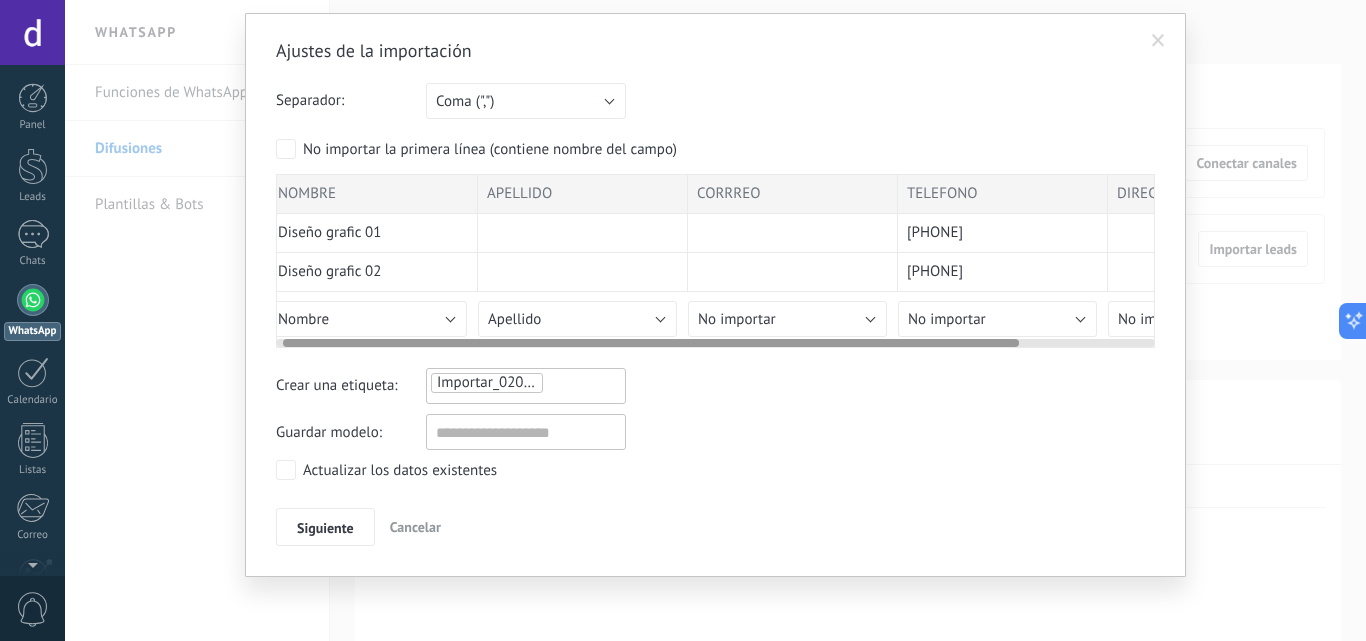 drag, startPoint x: 393, startPoint y: 238, endPoint x: 383, endPoint y: 189, distance: 50.01 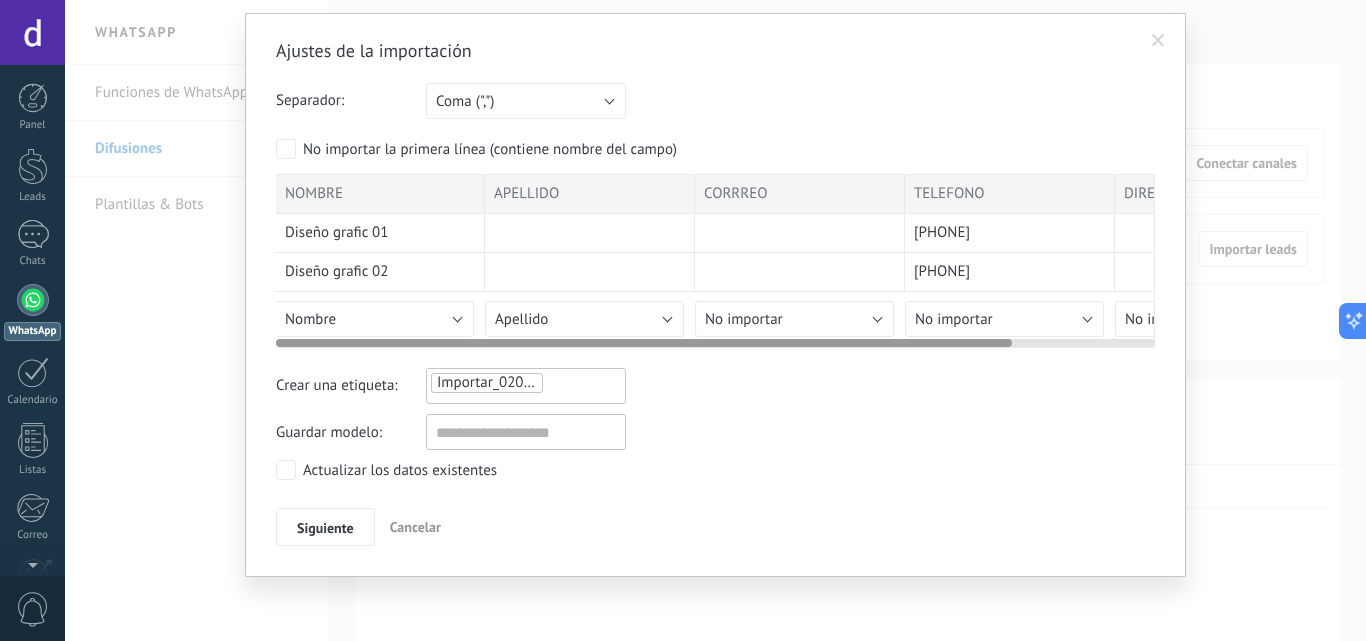 scroll, scrollTop: 0, scrollLeft: 0, axis: both 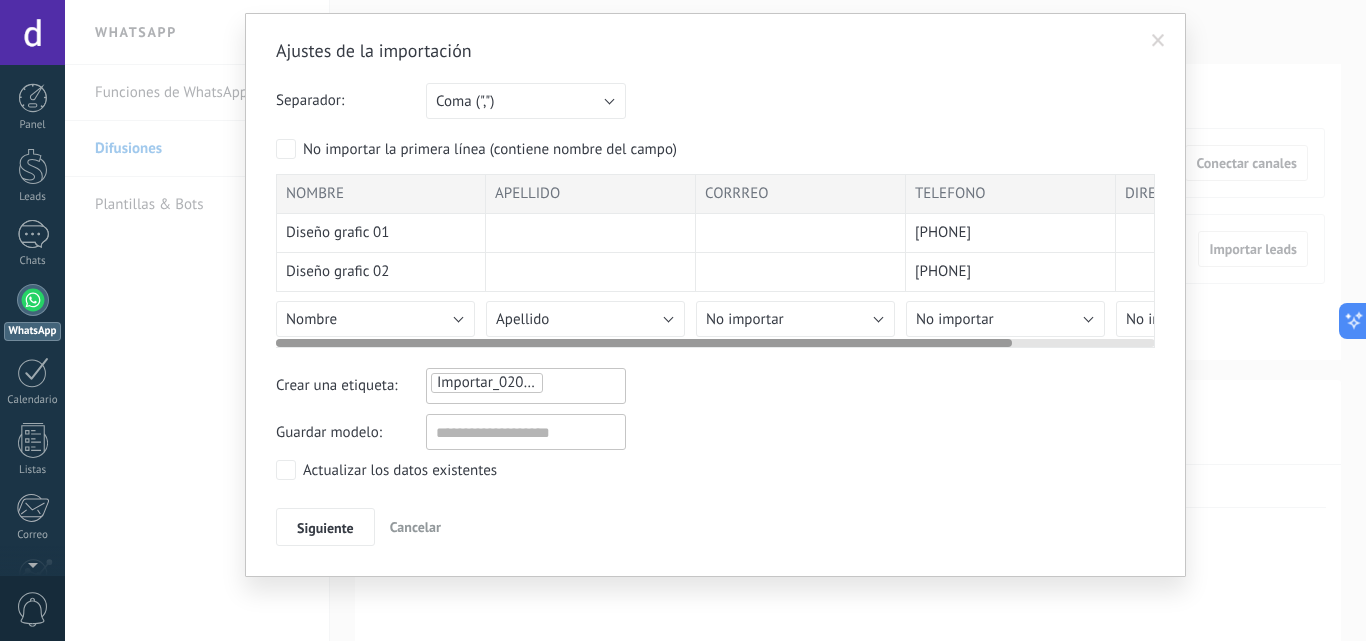 drag, startPoint x: 494, startPoint y: 239, endPoint x: 791, endPoint y: 260, distance: 297.7415 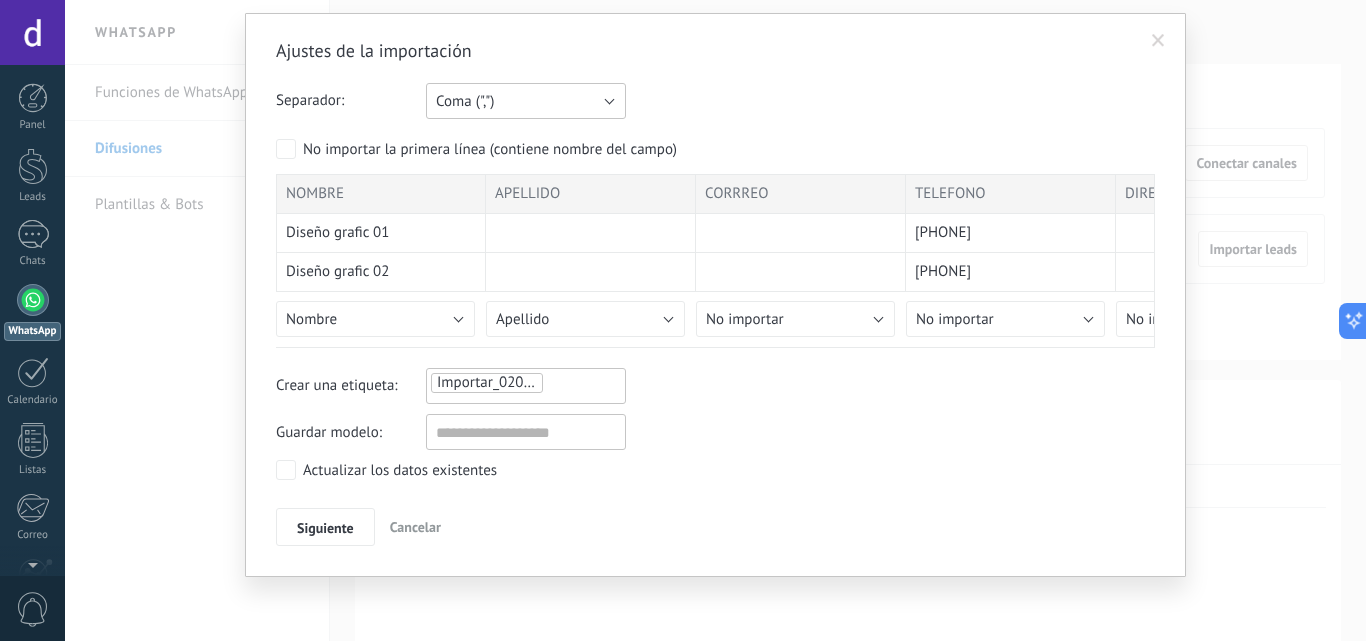 click on "Coma (",")" at bounding box center (526, 101) 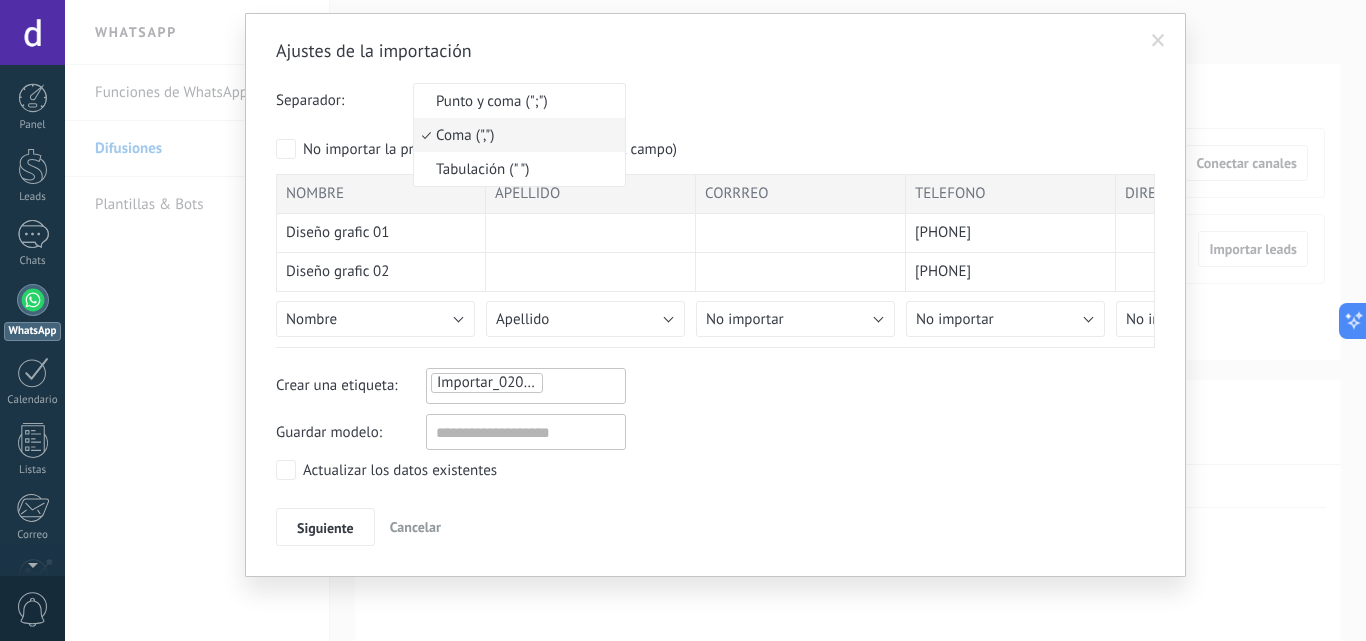 click on "Coma (",")" at bounding box center (516, 135) 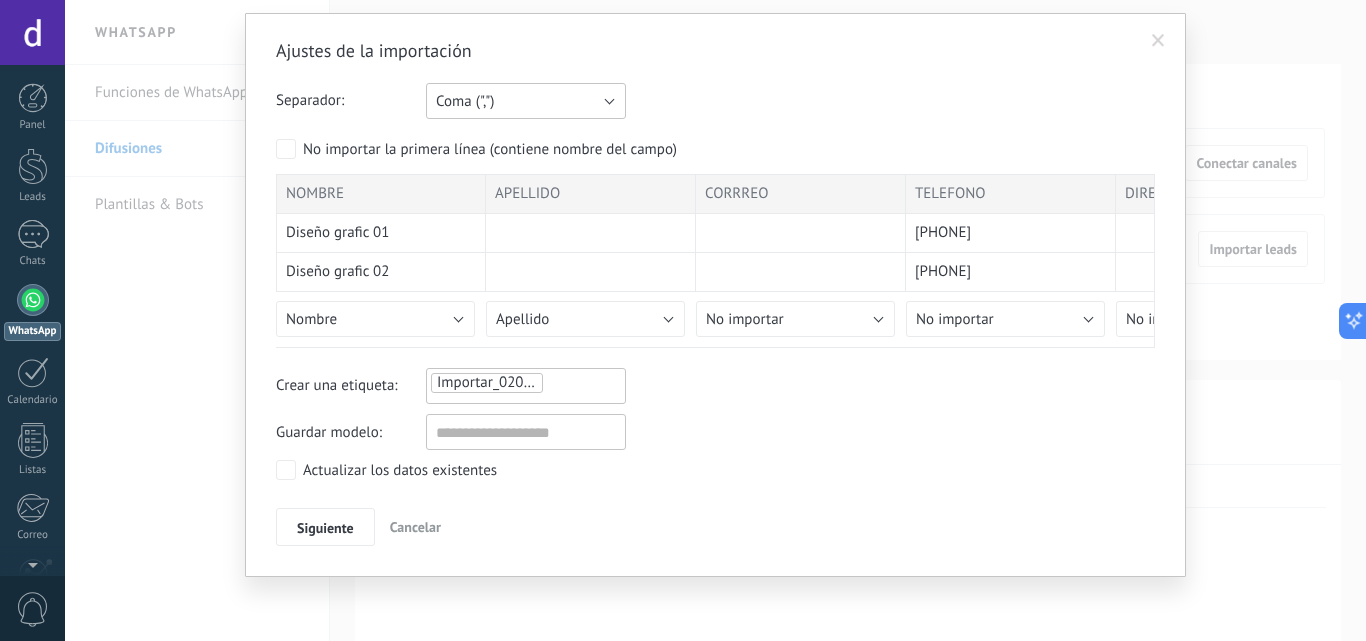 click on "Coma (",")" at bounding box center [526, 101] 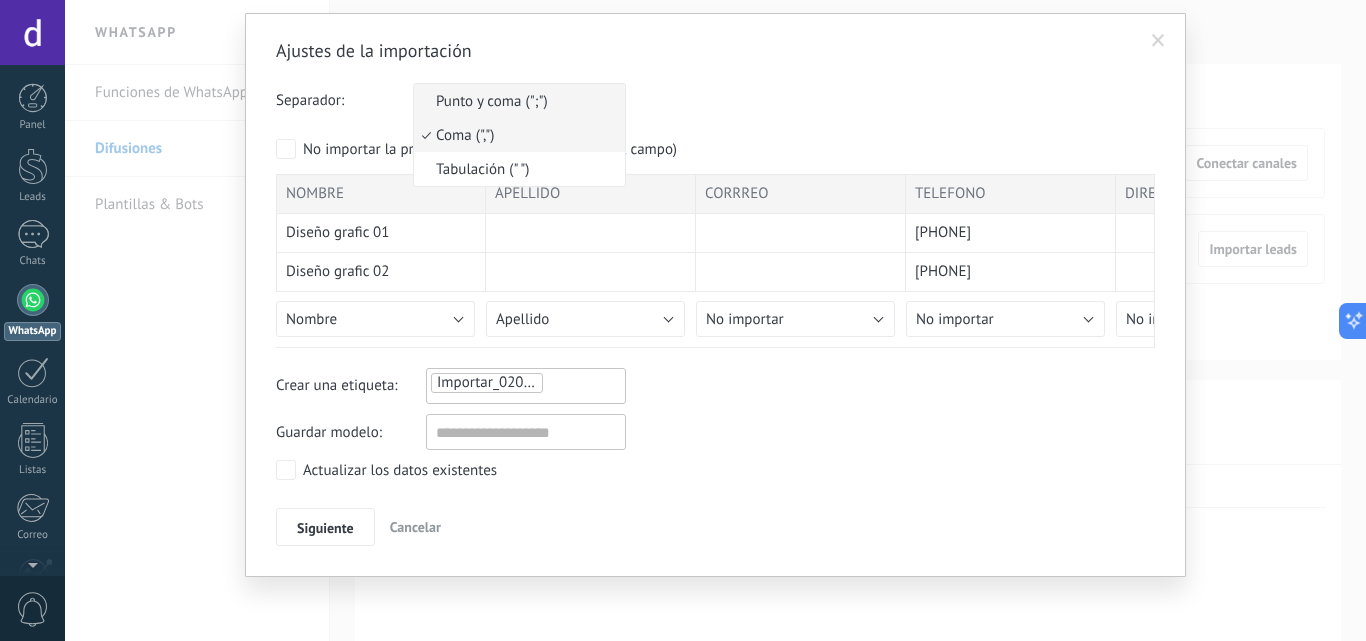 click on "Punto y coma (";")" at bounding box center (519, 101) 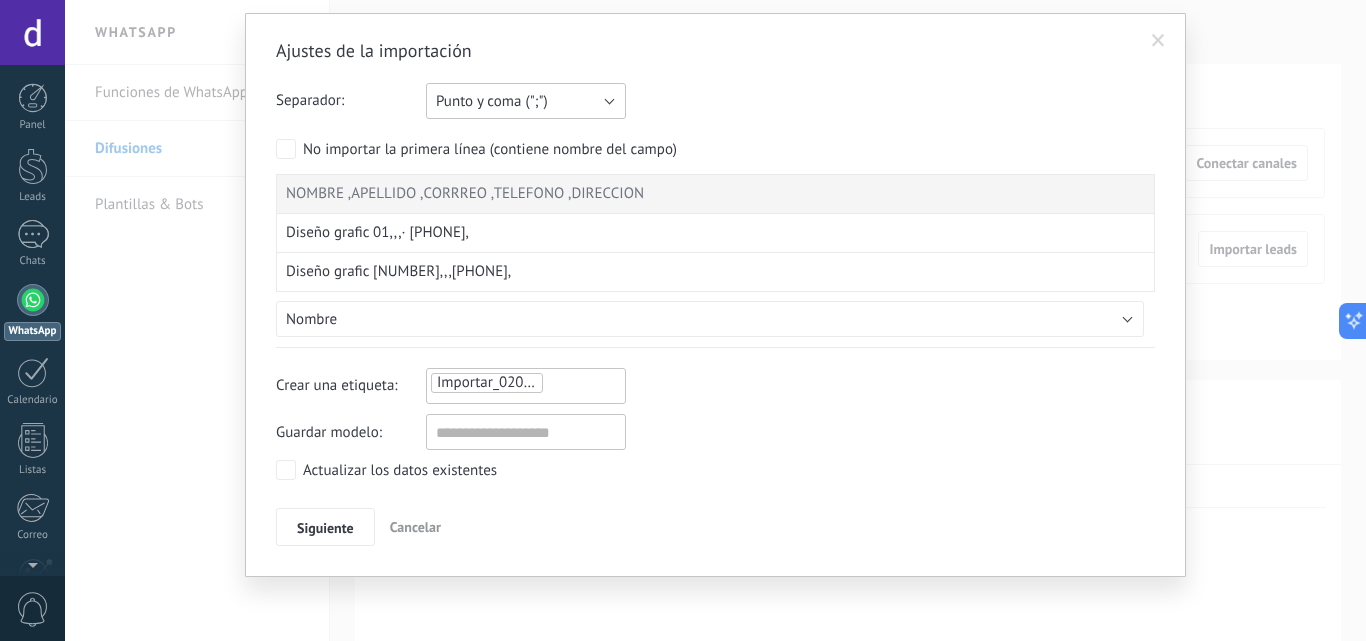 click on "Punto y coma (";")" at bounding box center (526, 101) 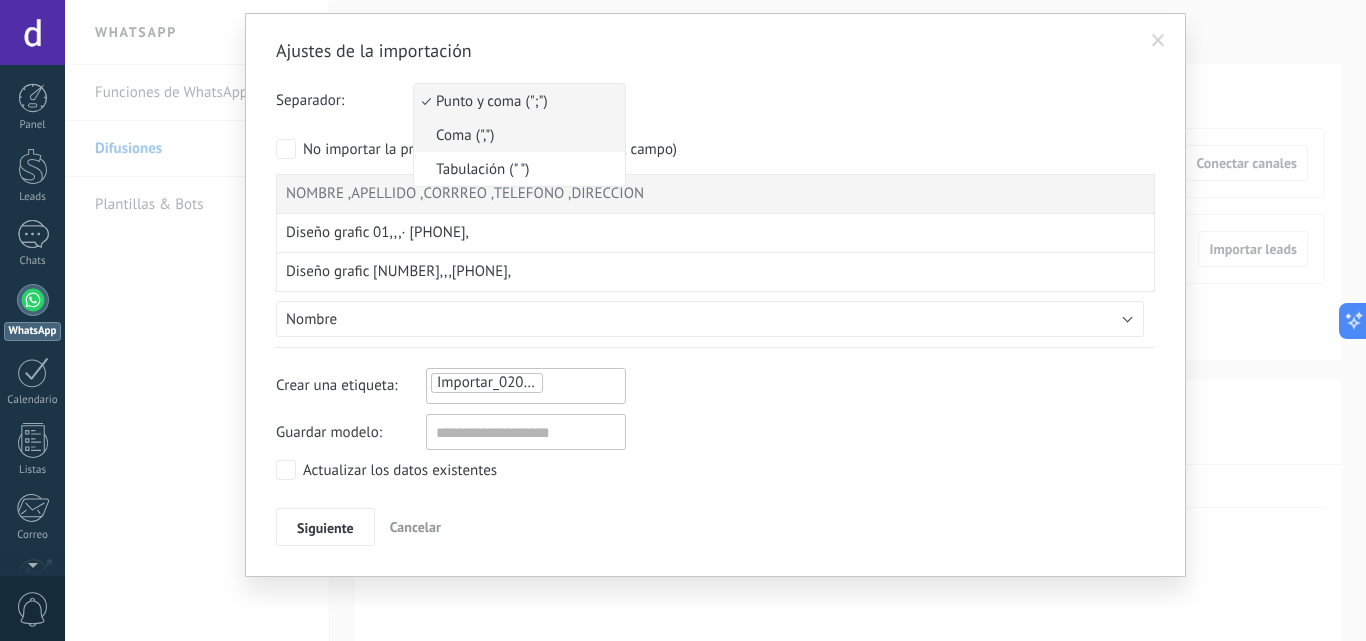click on "Coma (",")" at bounding box center [519, 135] 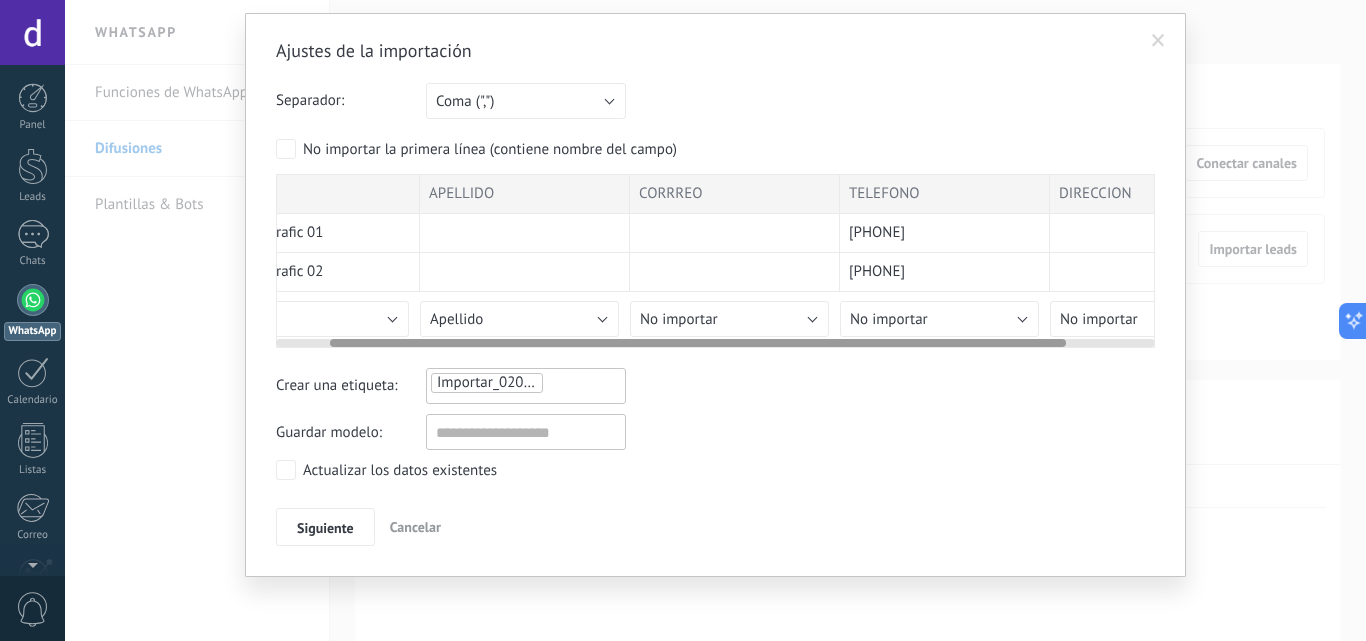 scroll, scrollTop: 0, scrollLeft: 72, axis: horizontal 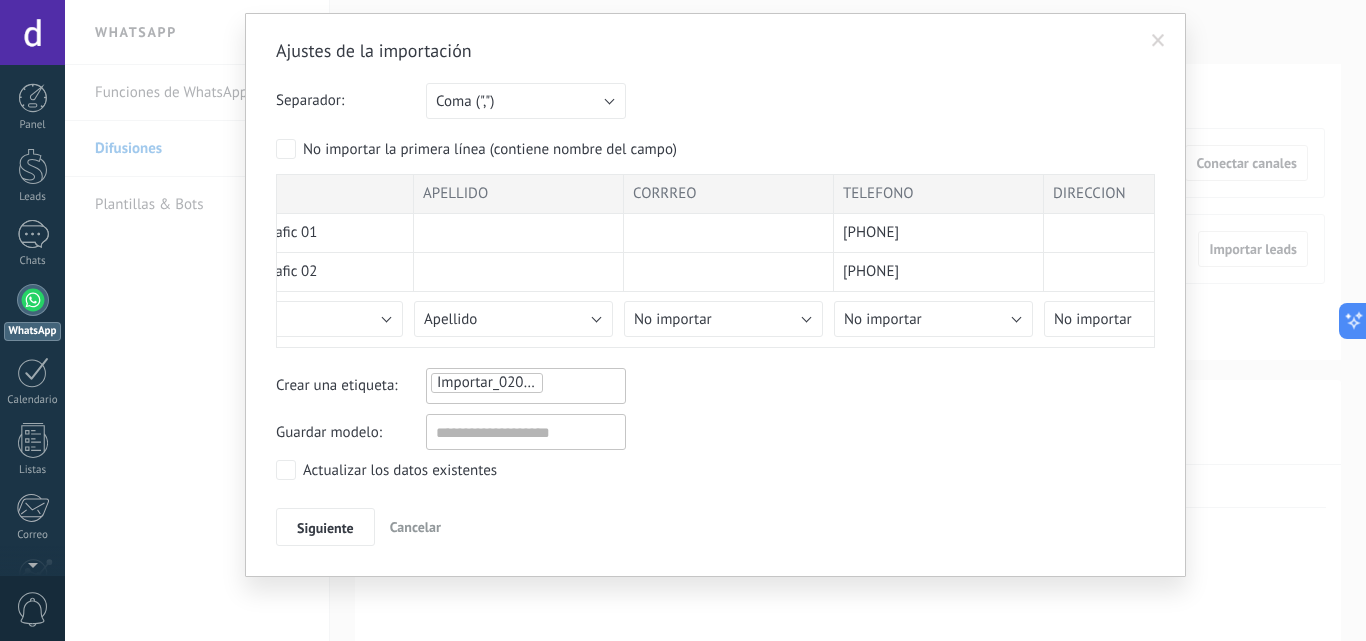 drag, startPoint x: 1120, startPoint y: 241, endPoint x: 964, endPoint y: 416, distance: 234.43762 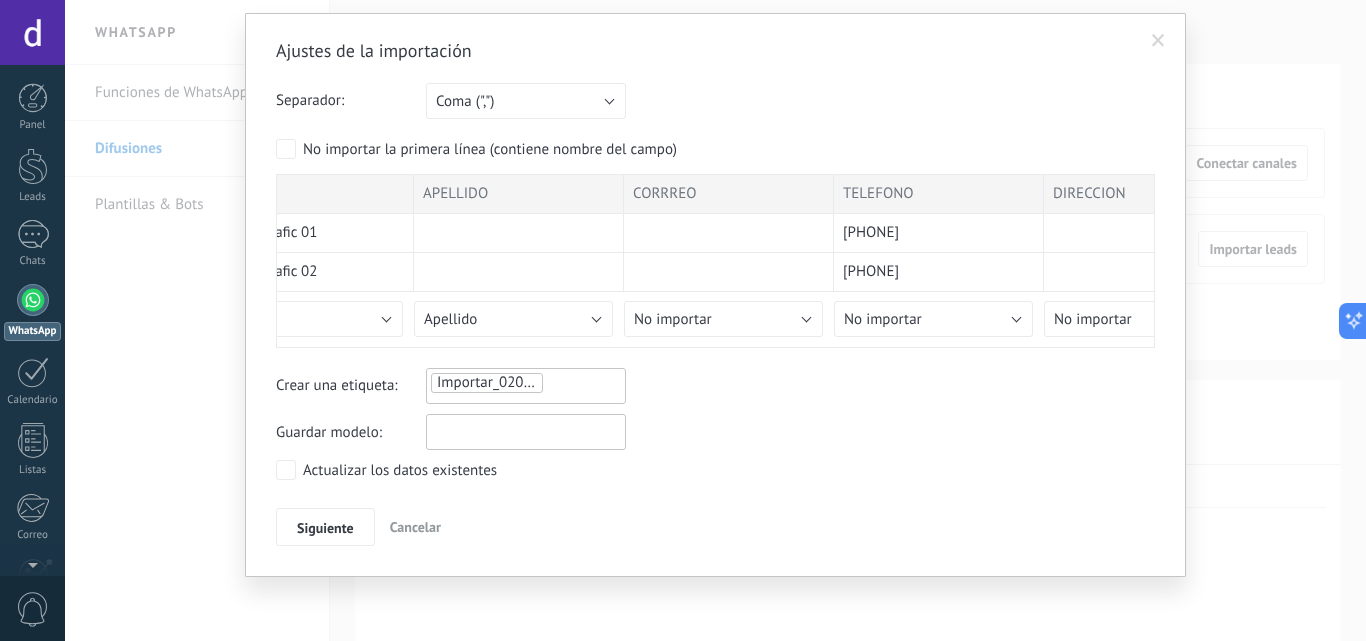 click at bounding box center [526, 432] 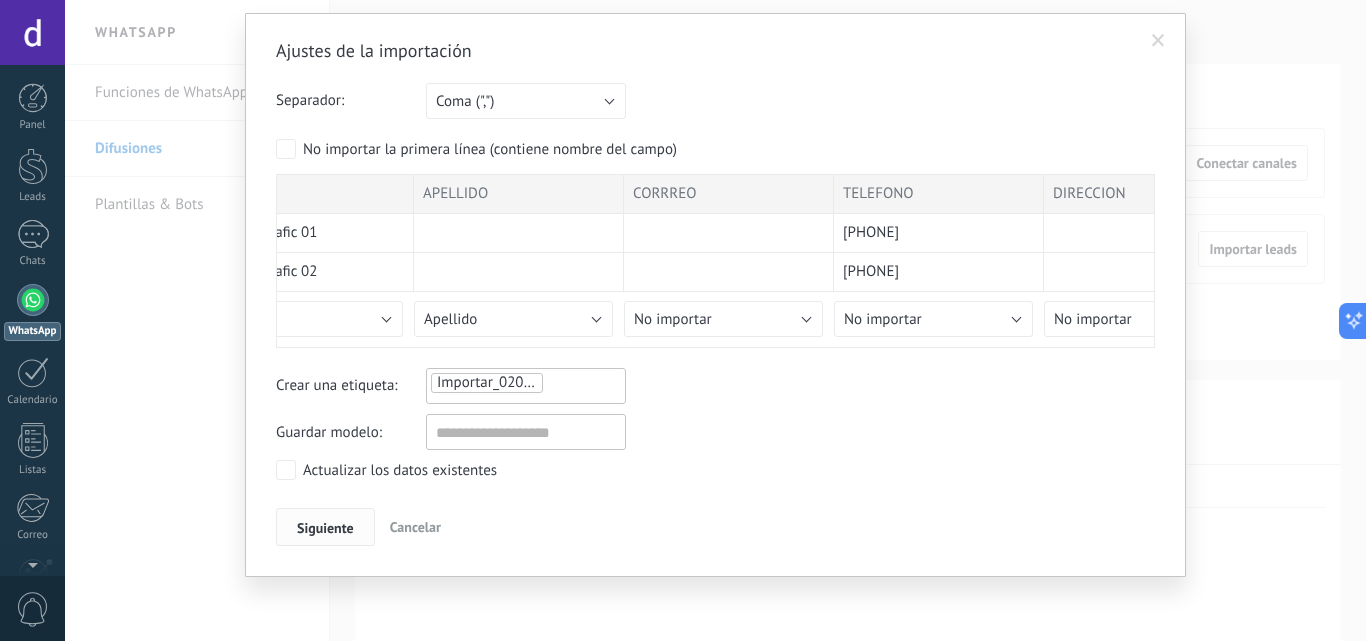 click on "Siguiente" at bounding box center (325, 528) 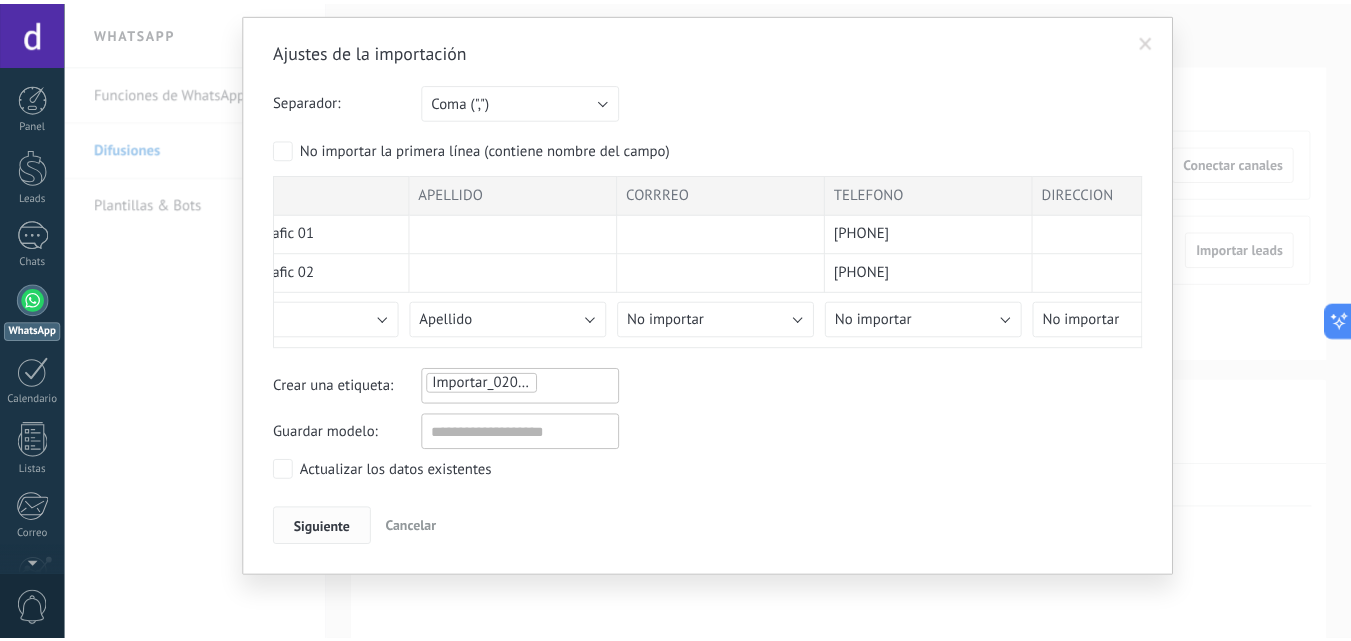 scroll, scrollTop: 0, scrollLeft: 0, axis: both 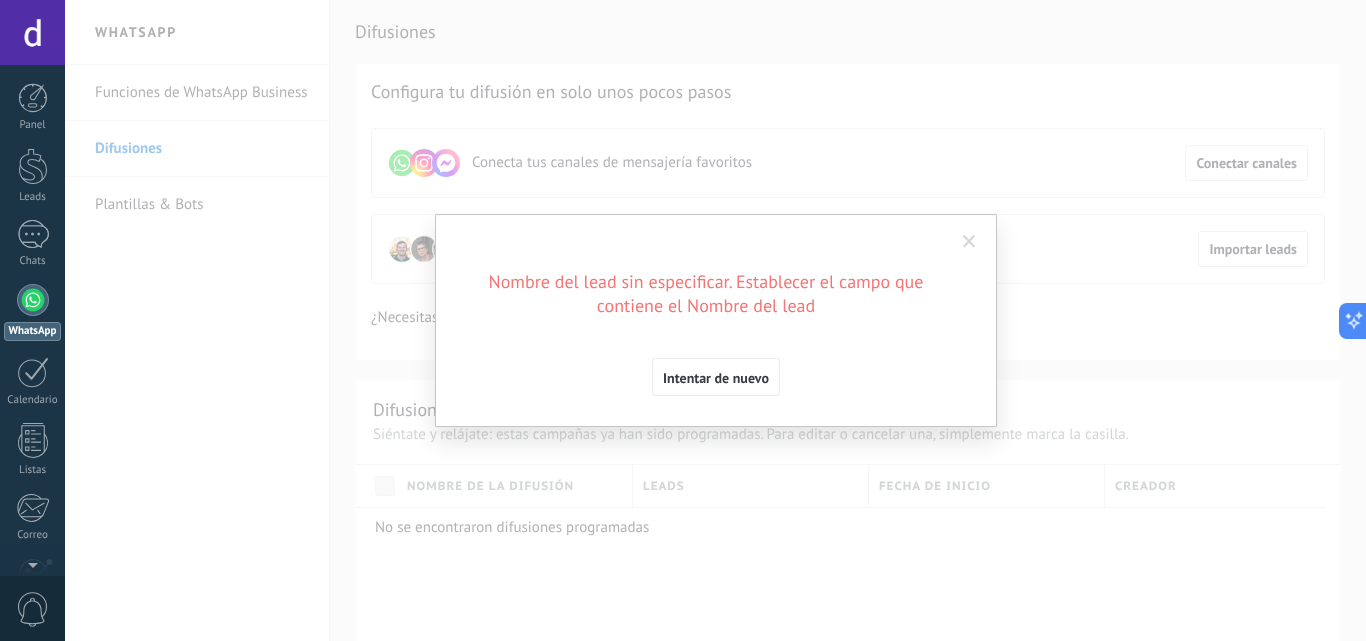 click at bounding box center [969, 242] 